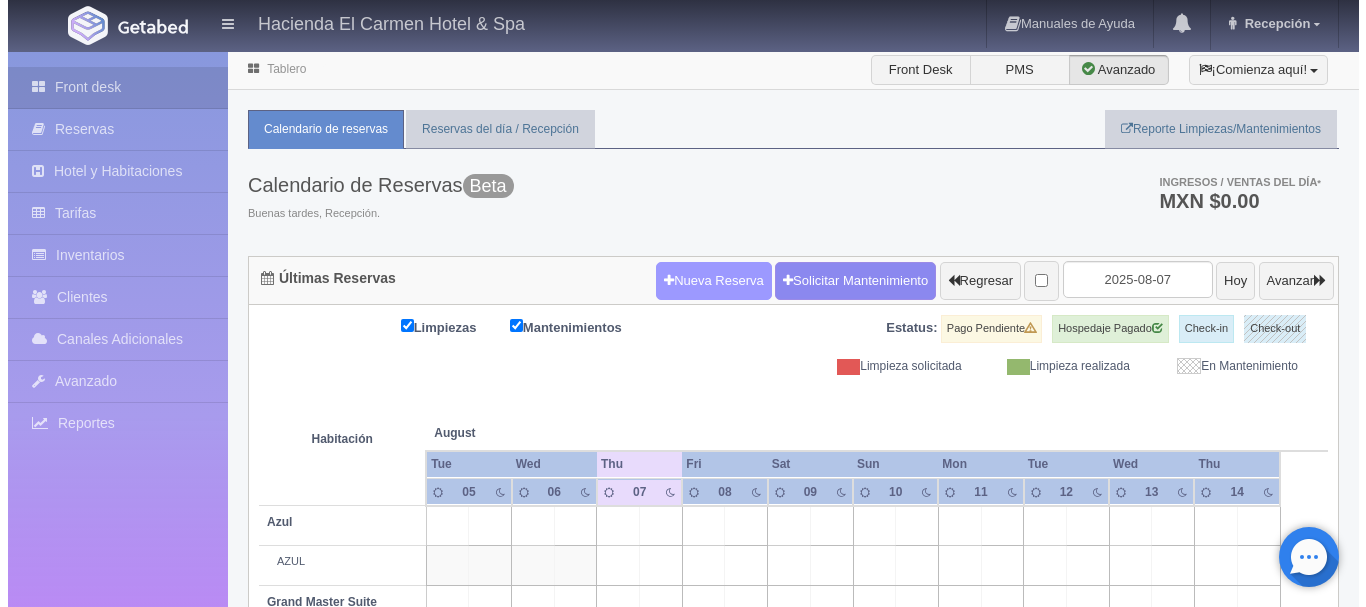 scroll, scrollTop: 0, scrollLeft: 0, axis: both 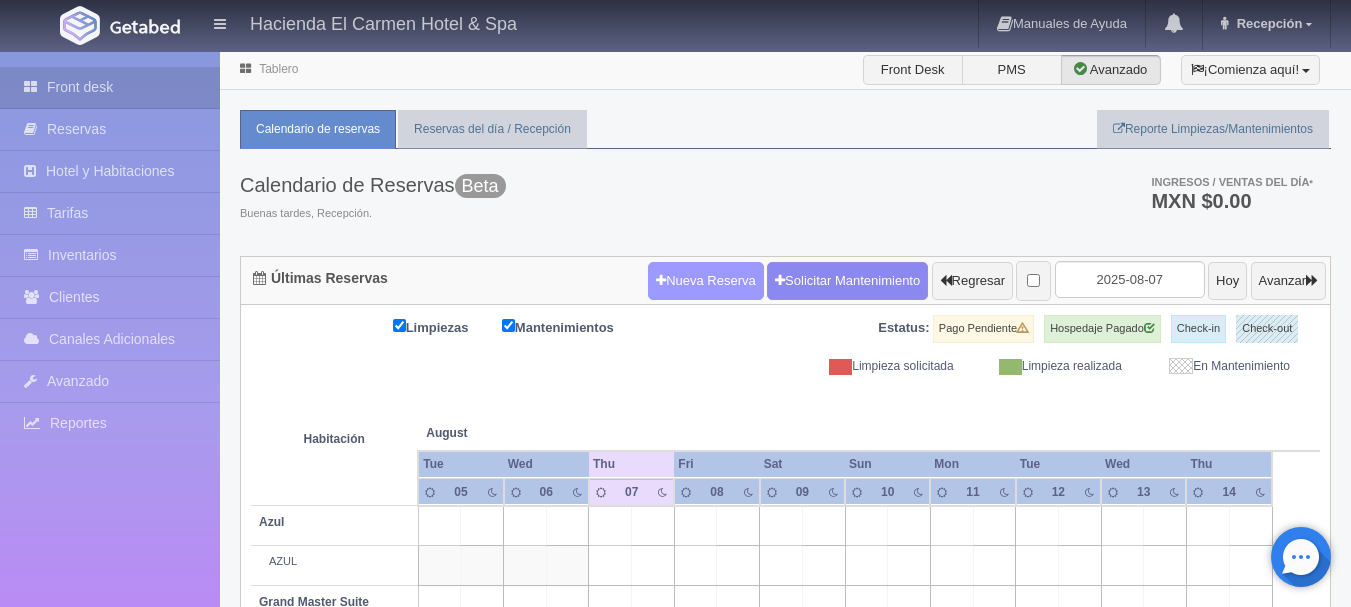 click on "Nueva Reserva" at bounding box center [706, 281] 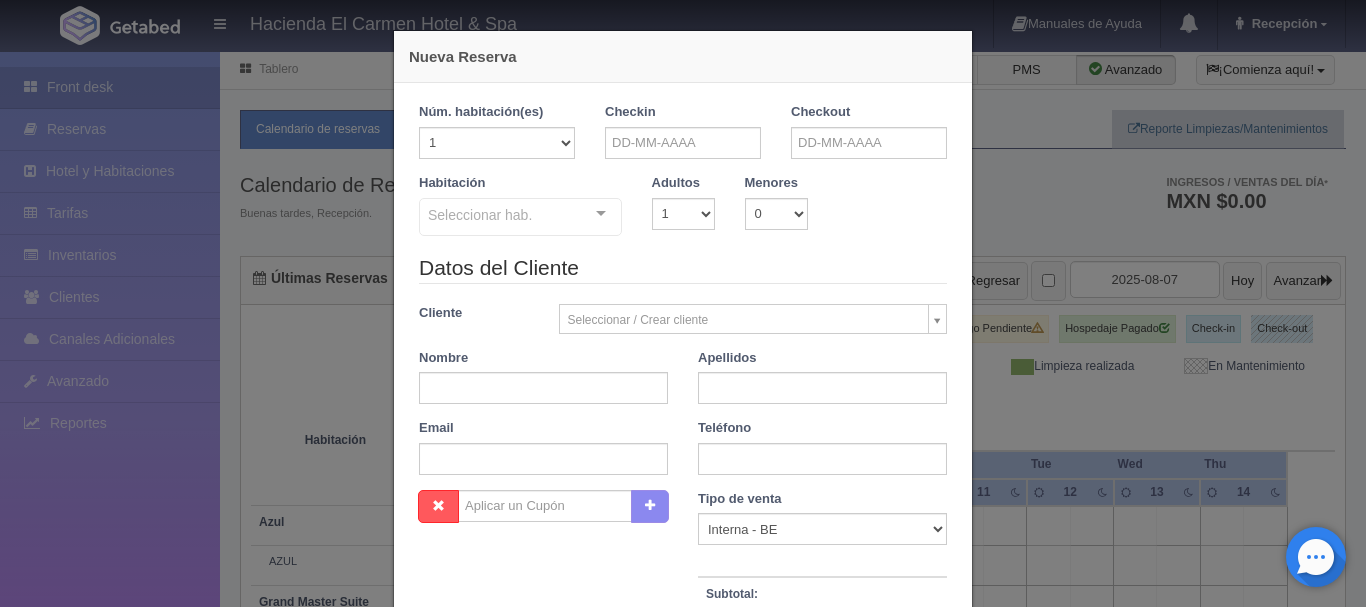 checkbox on "false" 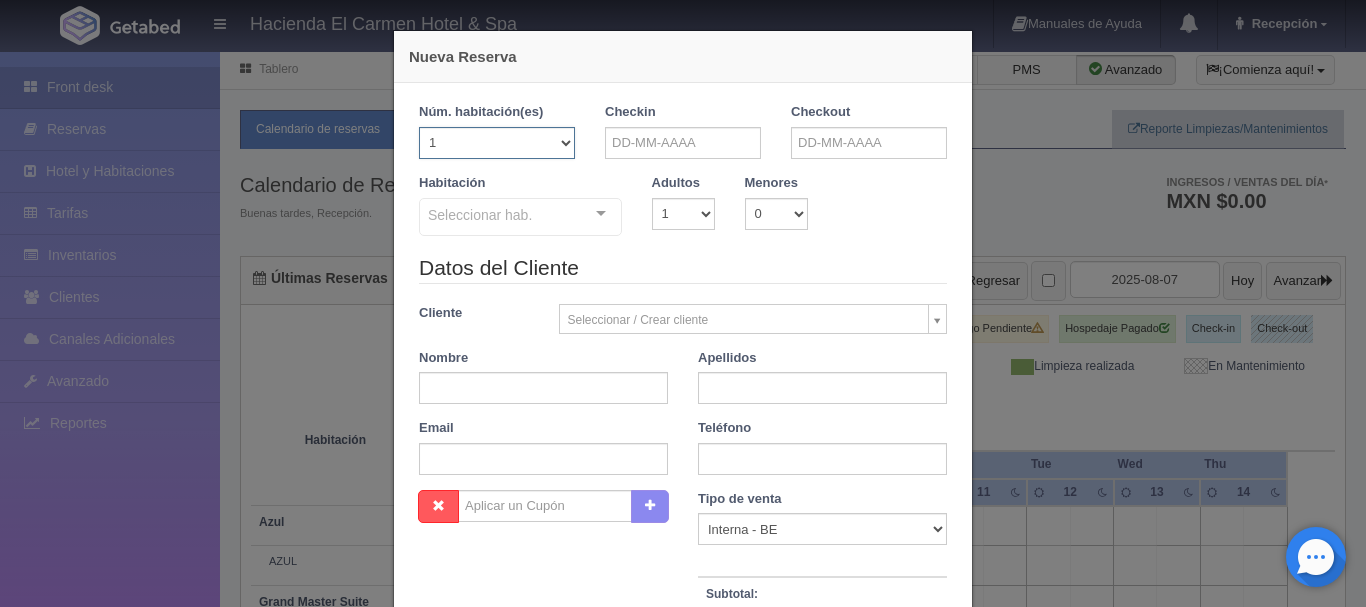 click on "1   2   3   4   5   6   7   8   9   10   11   12   13   14   15   16   17   18   19   20" at bounding box center (497, 143) 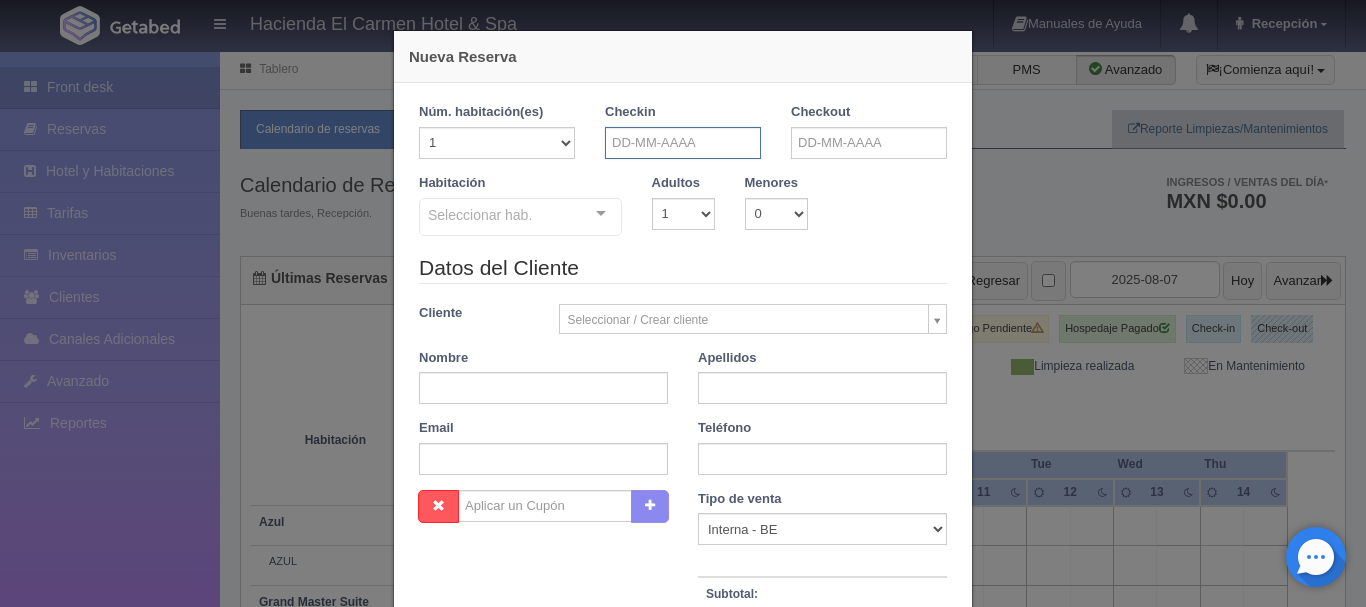 click at bounding box center [683, 143] 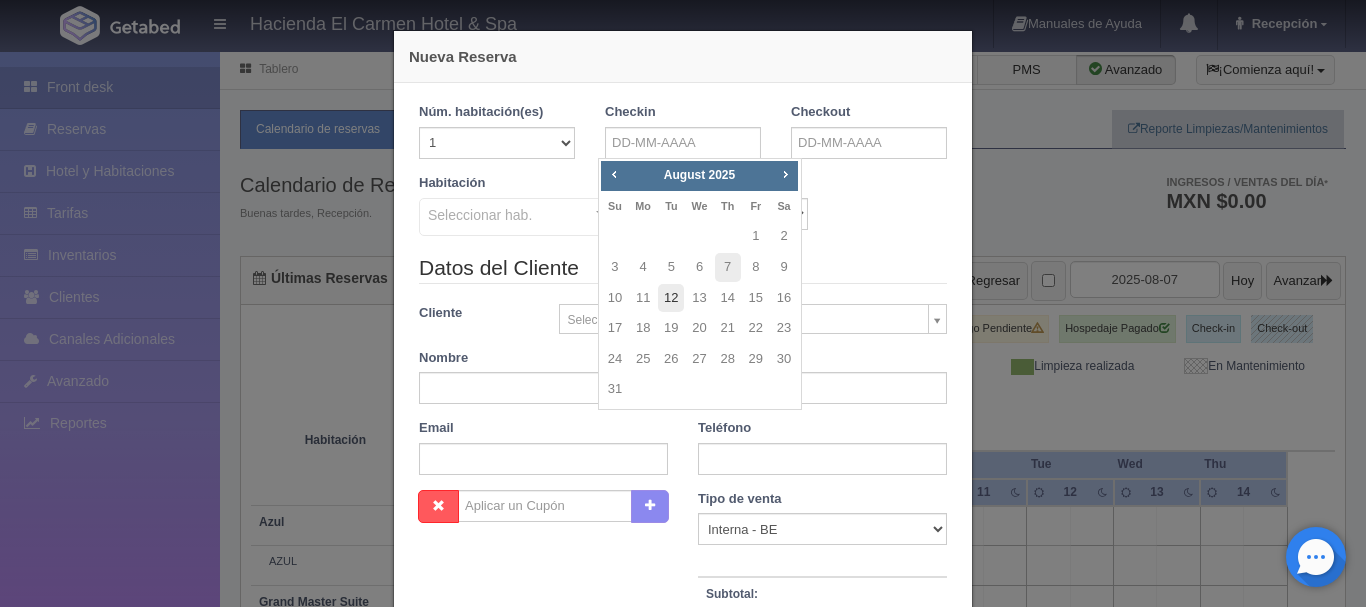 click on "12" at bounding box center (671, 298) 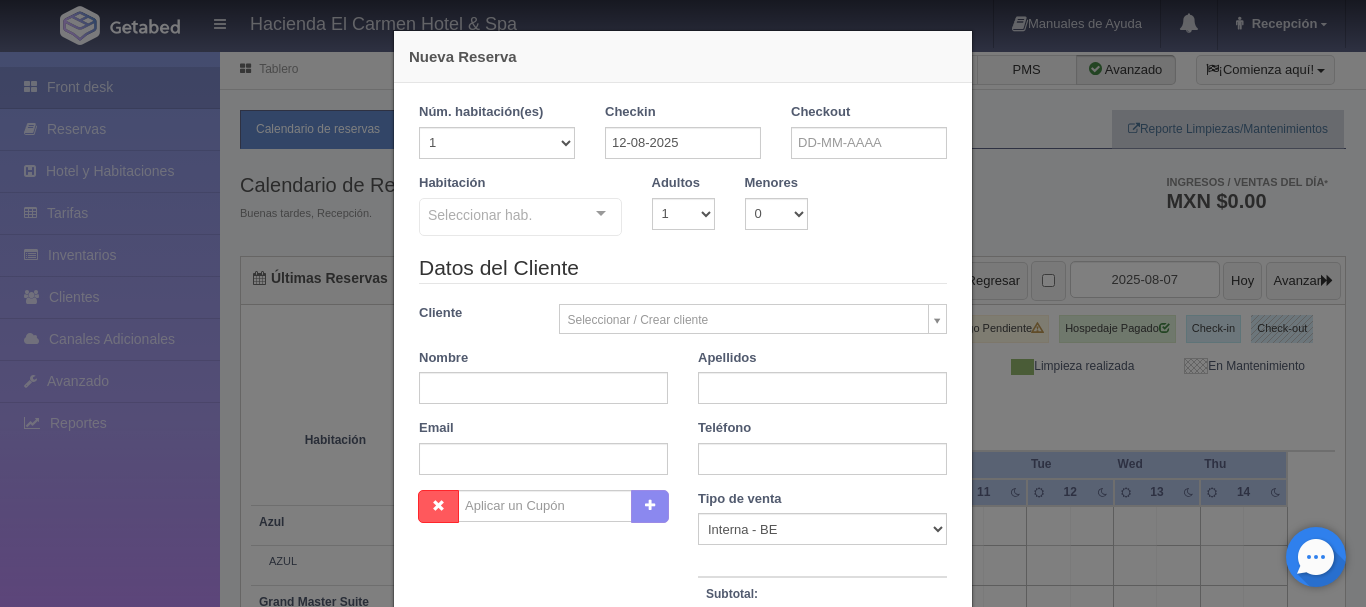 checkbox on "false" 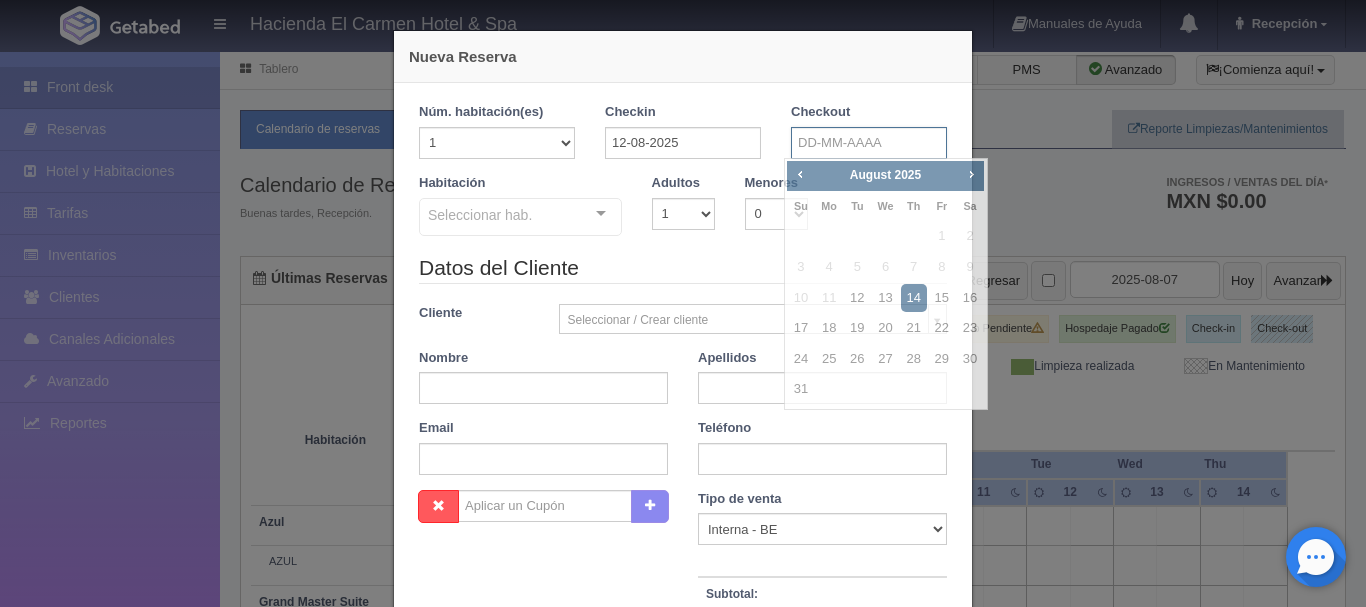 click at bounding box center [869, 143] 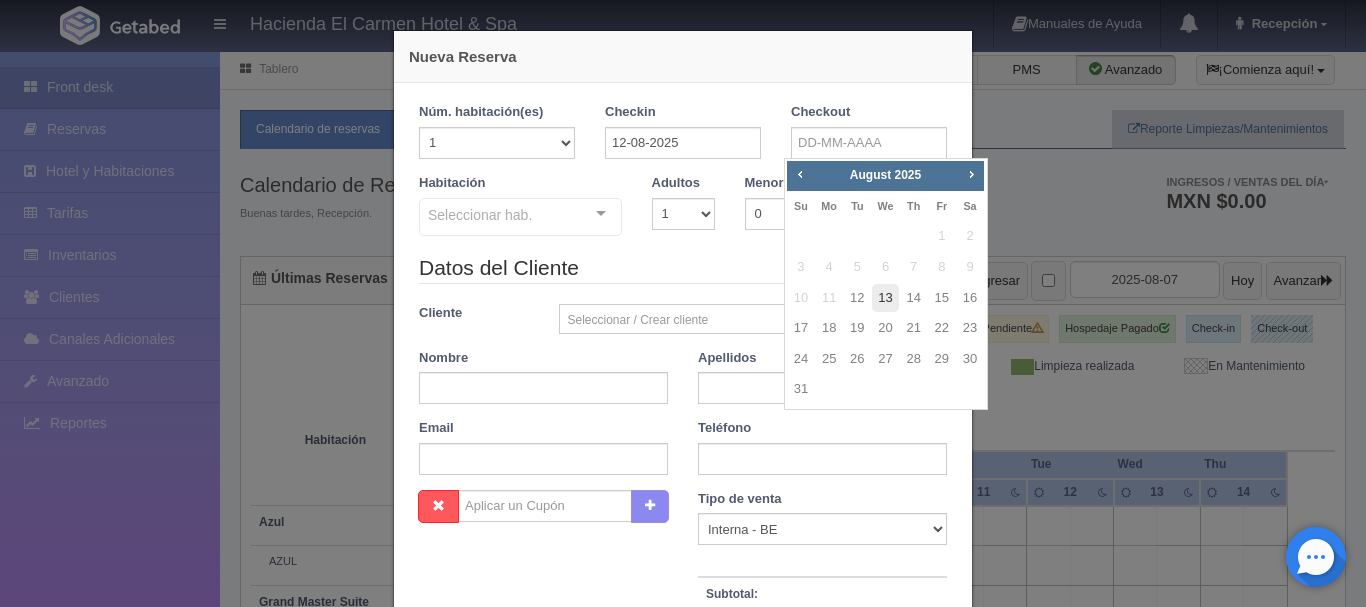 click on "13" at bounding box center (885, 298) 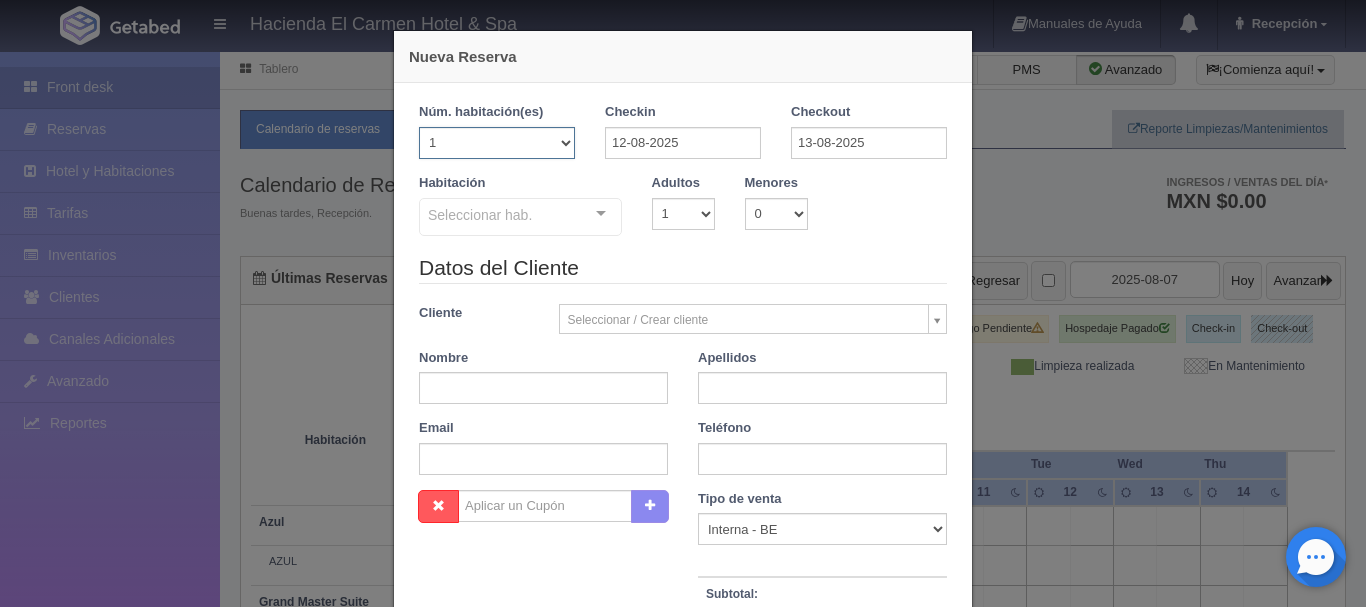 click on "1   2   3   4   5   6   7   8   9   10   11   12   13   14   15   16   17   18   19   20" at bounding box center [497, 143] 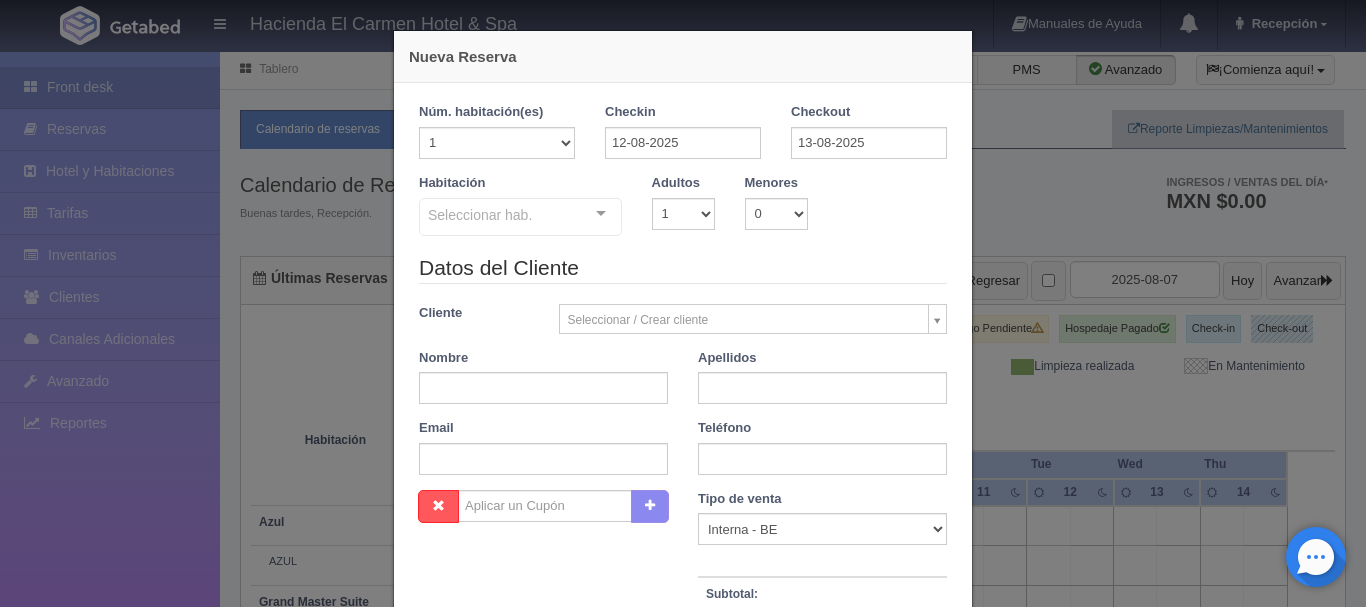 click on "Datos del Cliente" at bounding box center [683, 268] 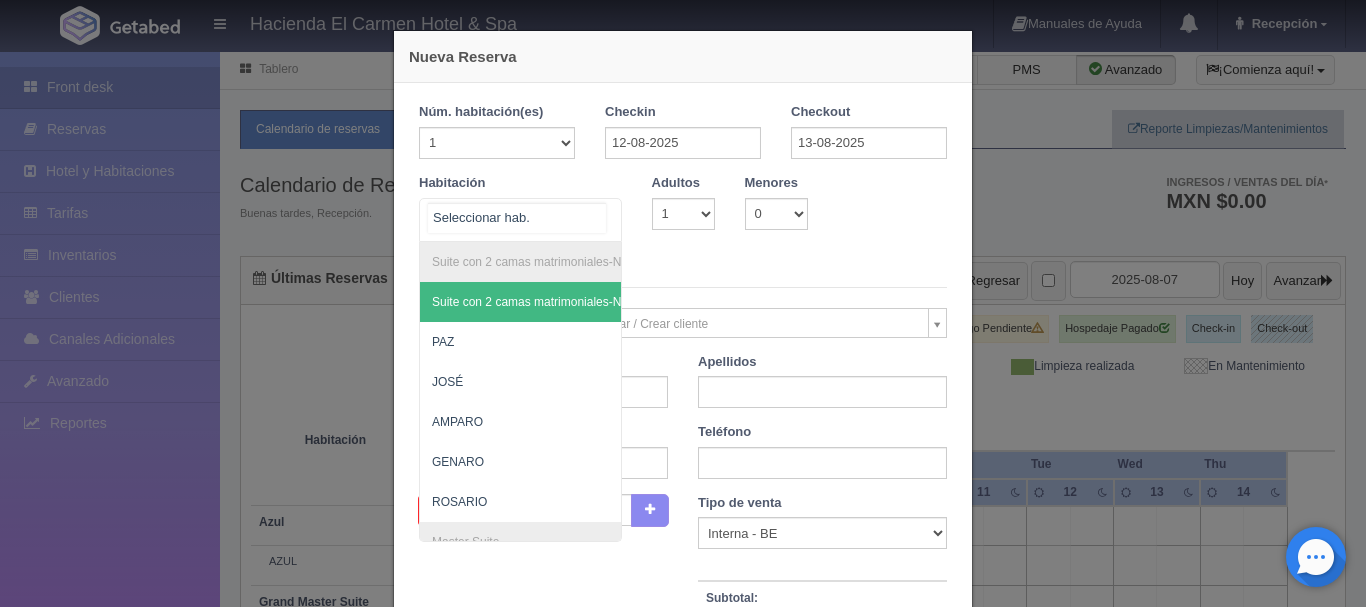 click at bounding box center [601, 214] 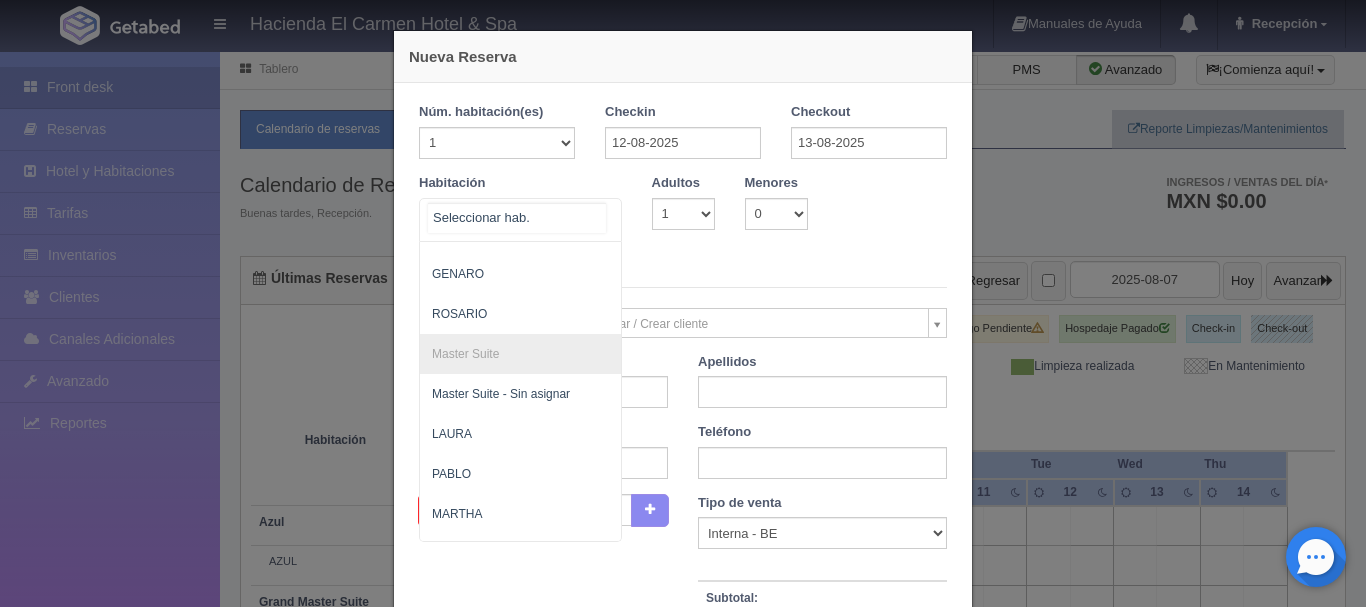 scroll, scrollTop: 200, scrollLeft: 0, axis: vertical 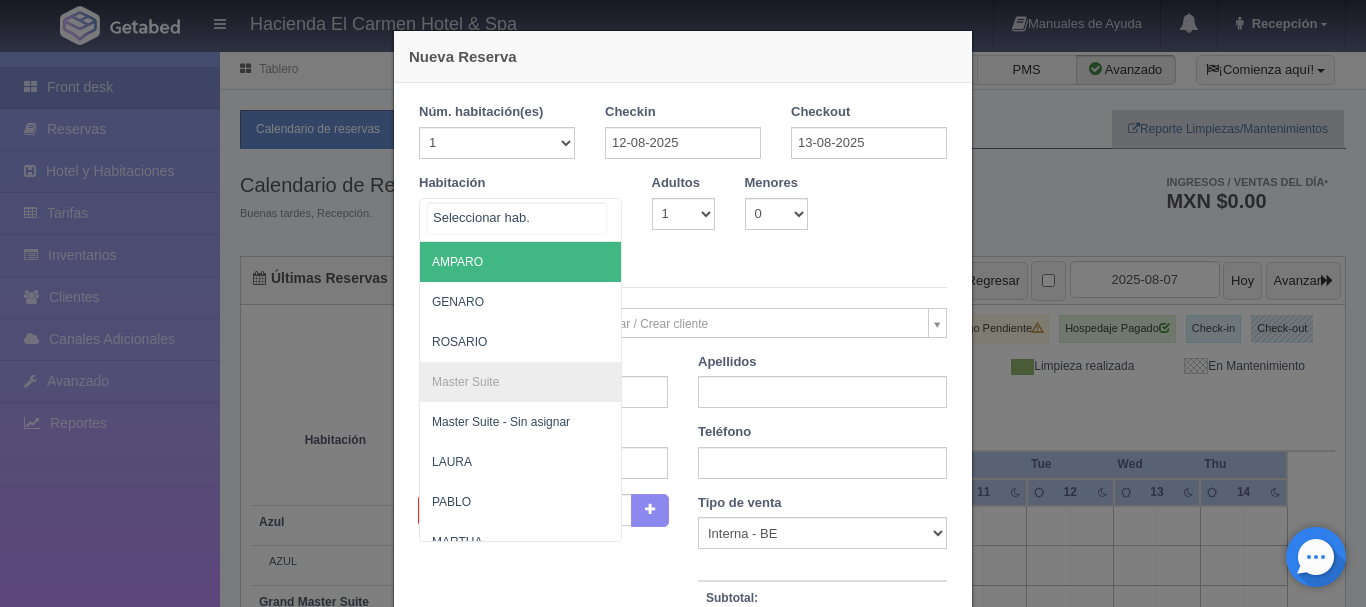 click on "AMPARO" at bounding box center (617, 262) 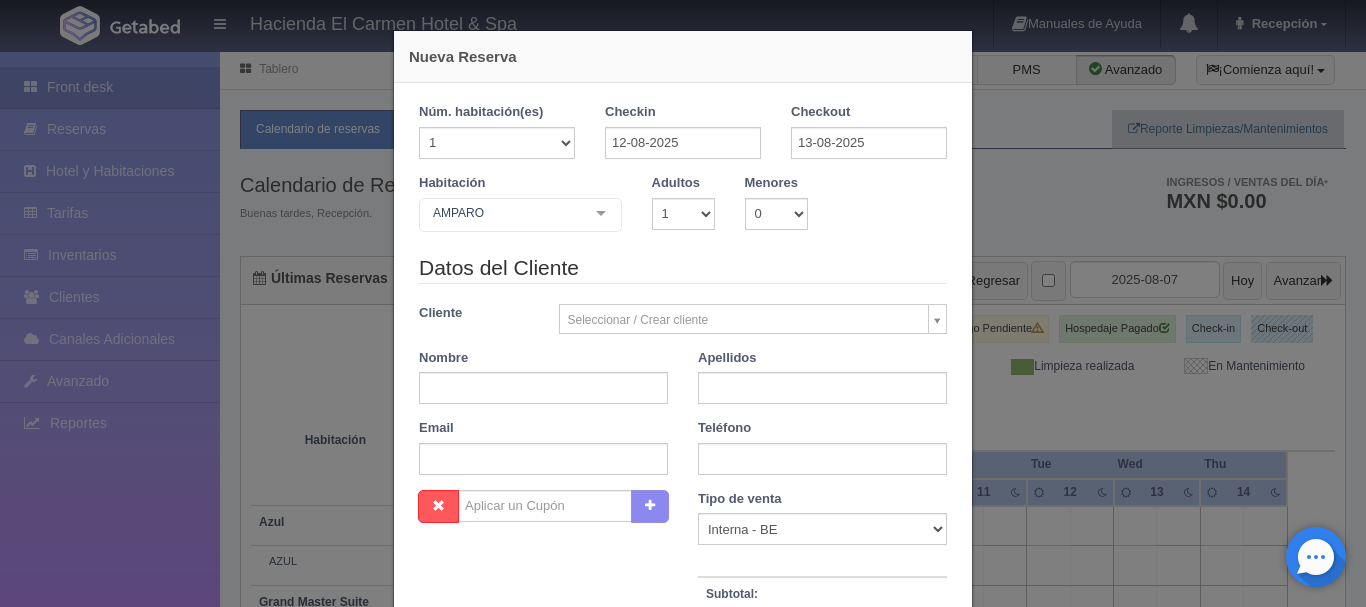 checkbox on "false" 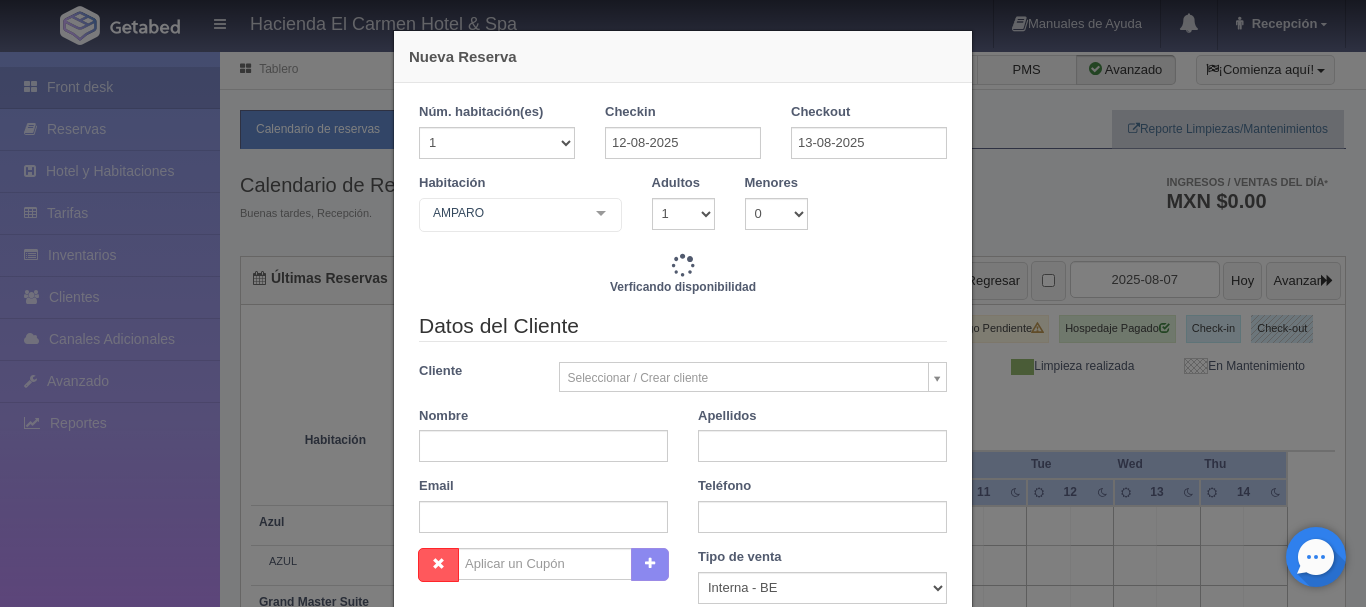 type on "3860.00" 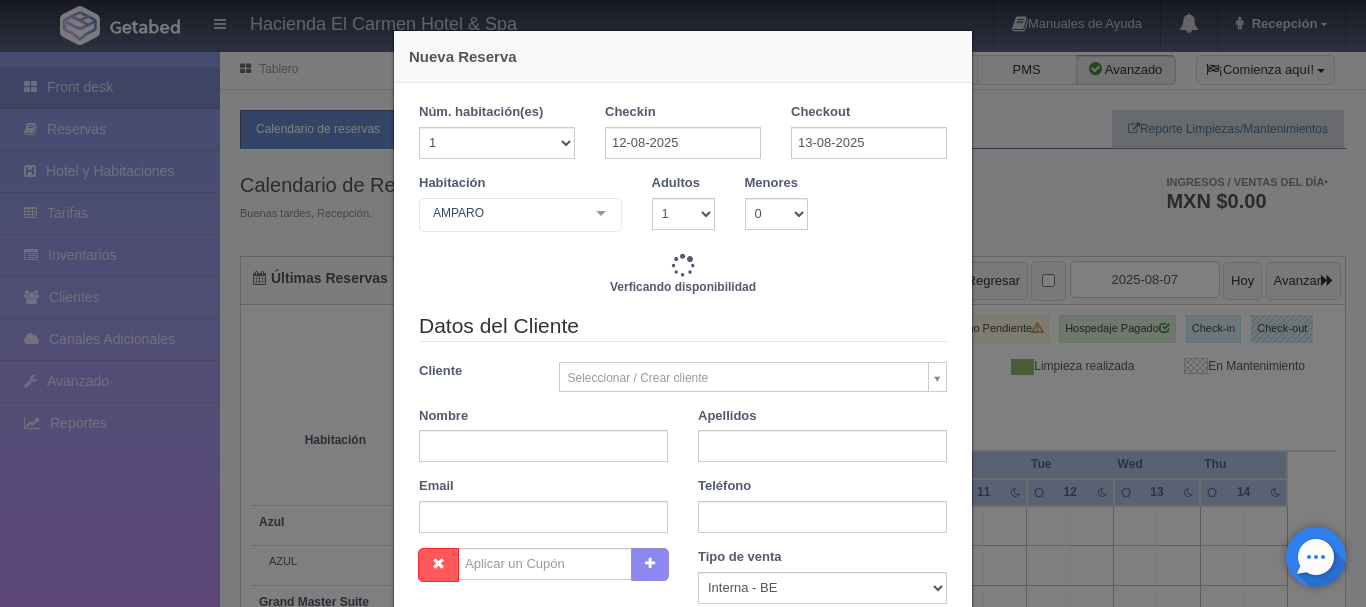 checkbox on "false" 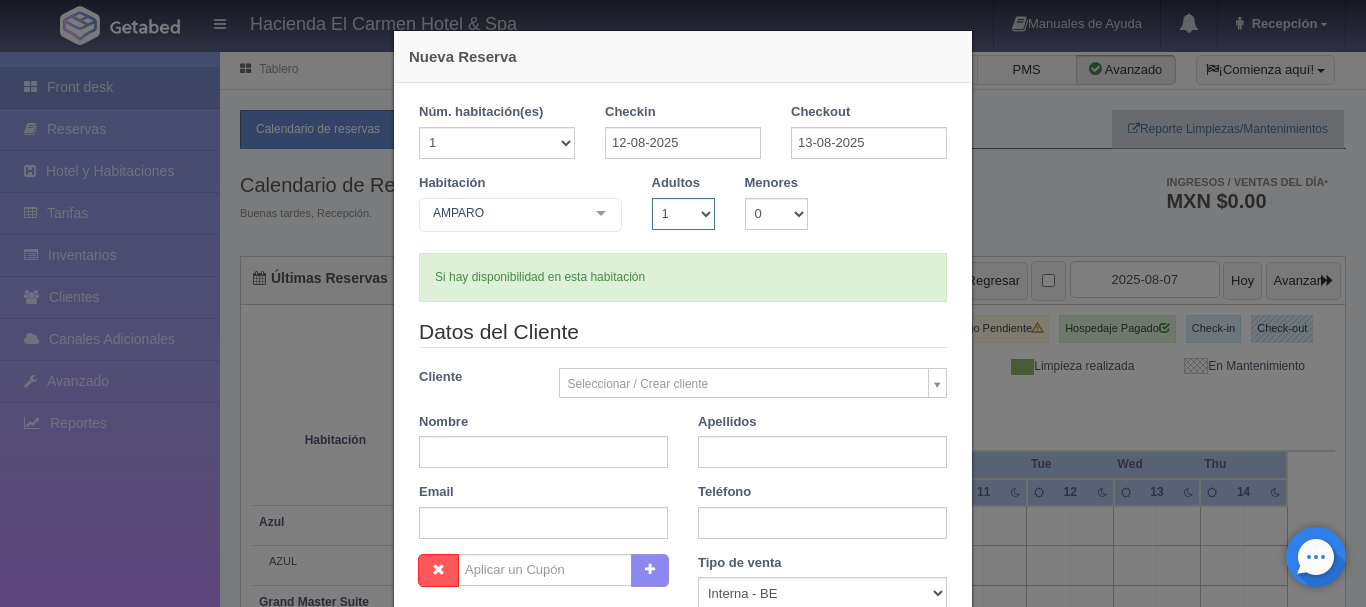 click on "1   2   3   4   5   6   7   8   9   10" at bounding box center (683, 214) 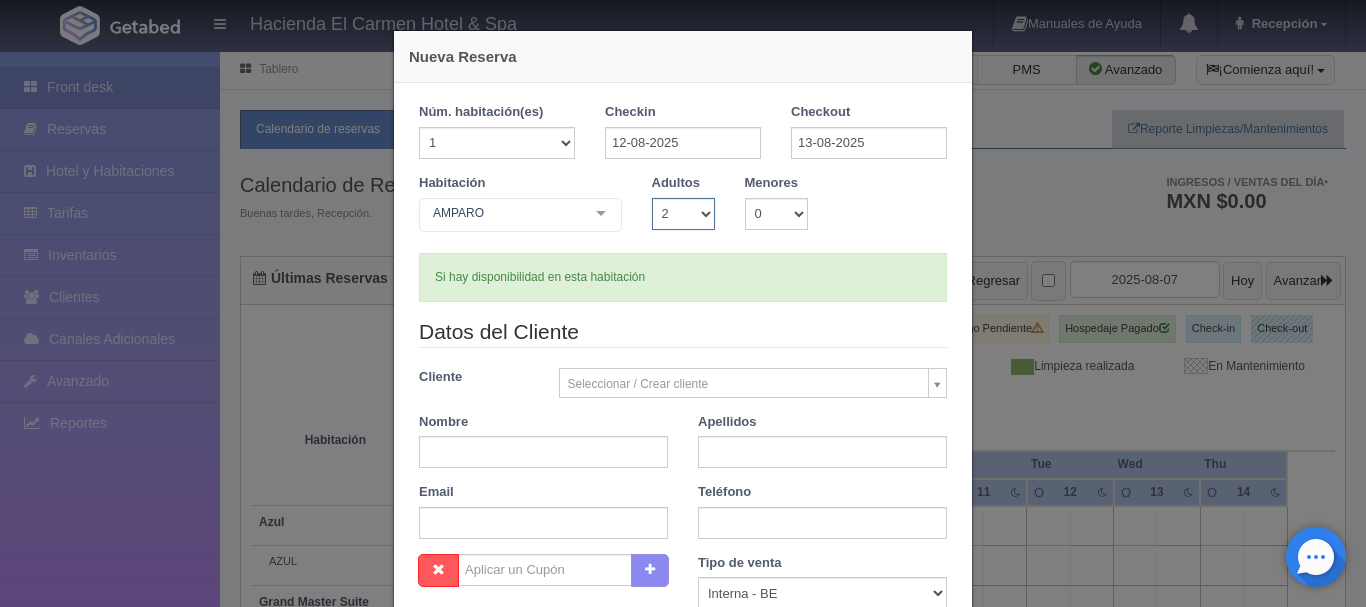 click on "1   2   3   4   5   6   7   8   9   10" at bounding box center (683, 214) 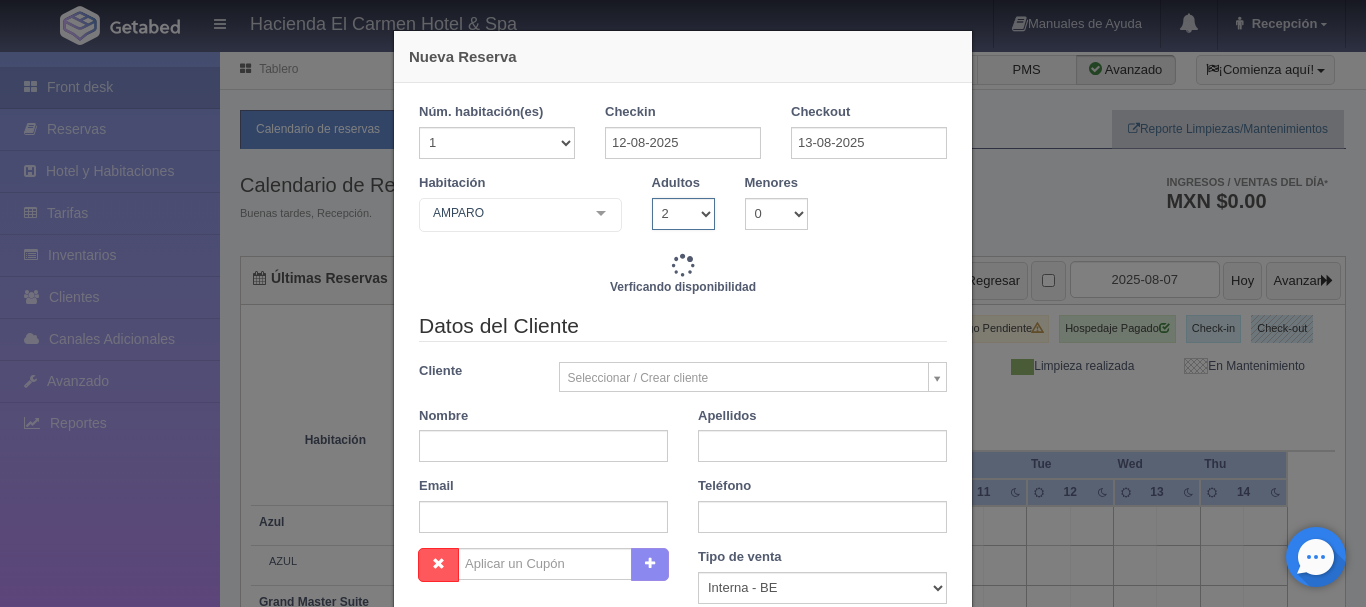 type on "3860.00" 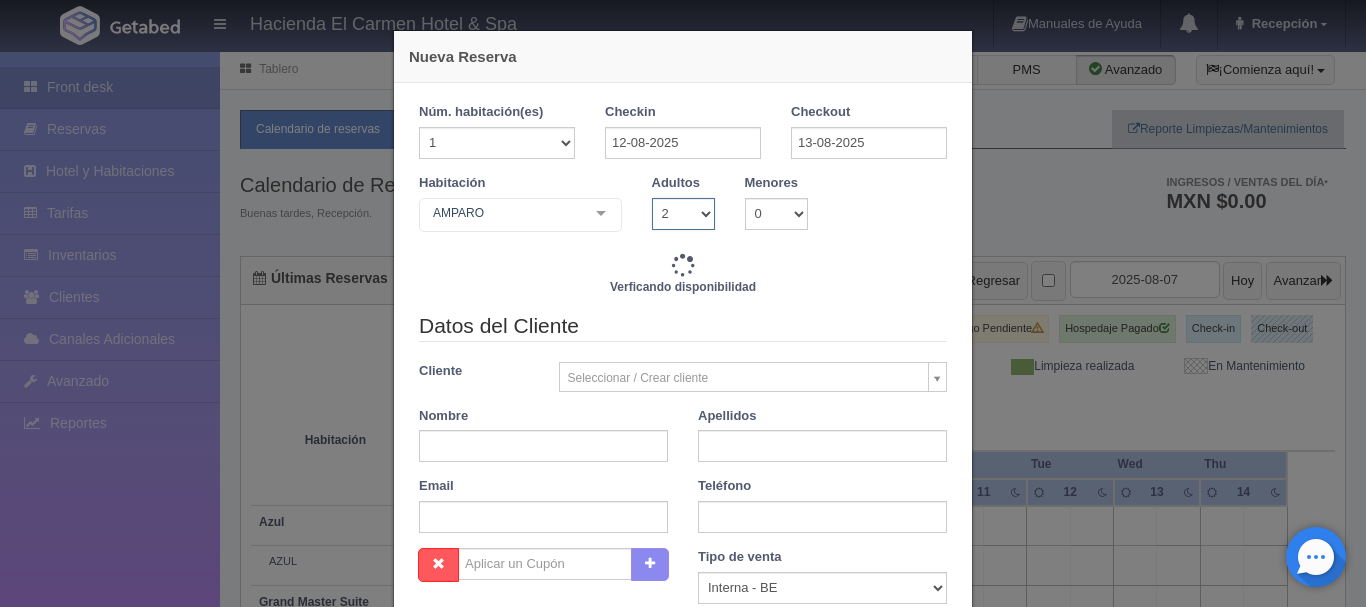 checkbox on "false" 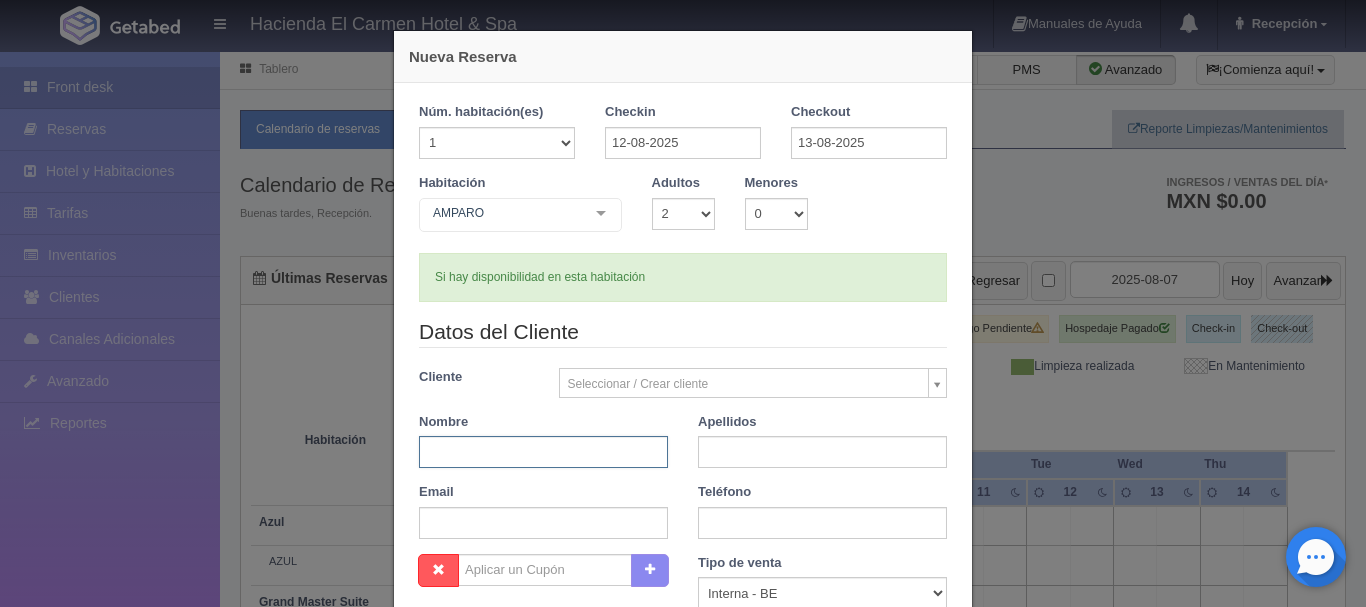 click at bounding box center (543, 452) 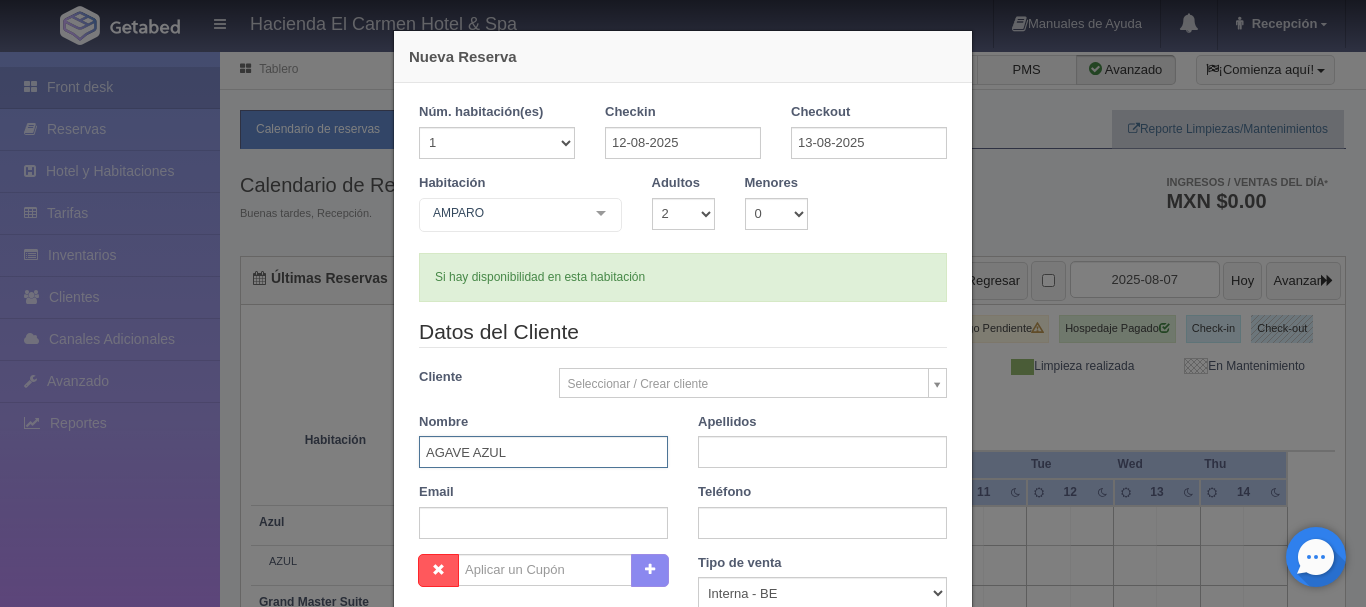 type on "AGAVE AZUL" 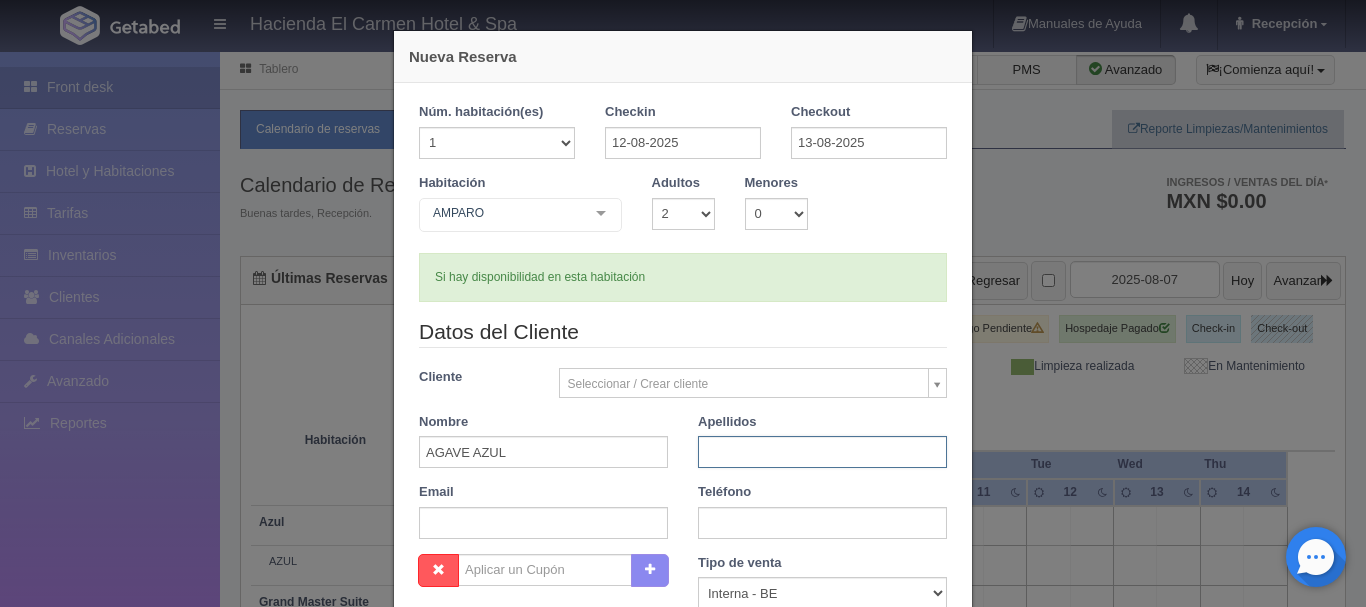 click at bounding box center (822, 452) 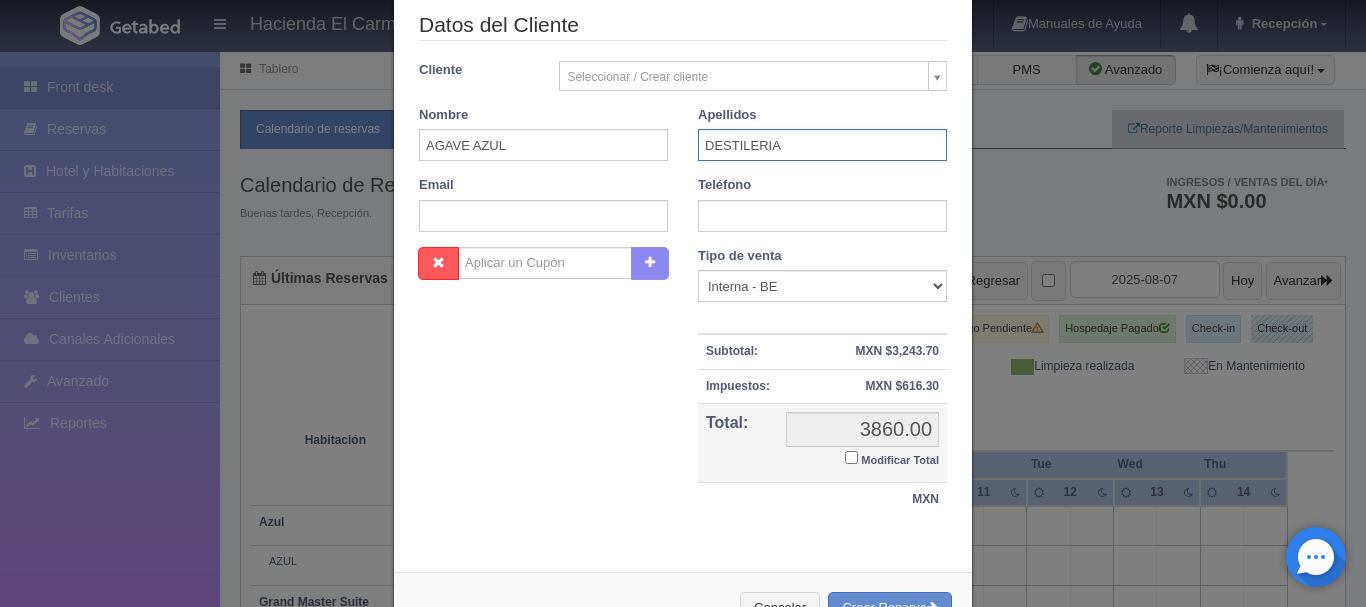 scroll, scrollTop: 376, scrollLeft: 0, axis: vertical 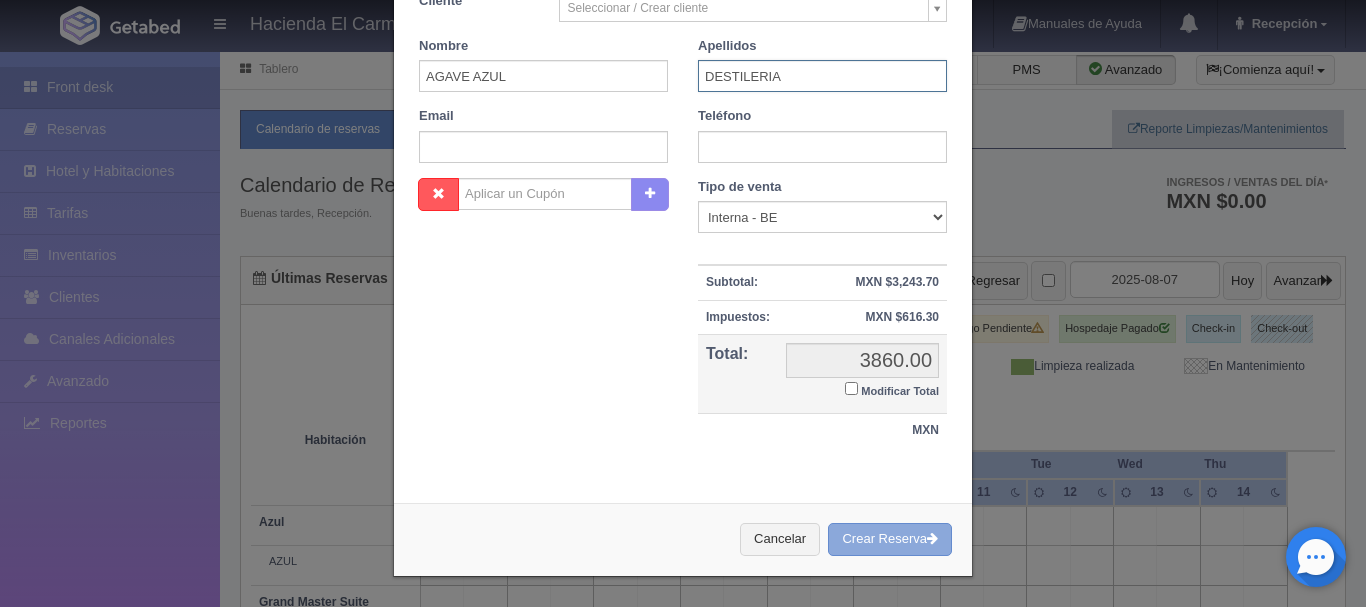 type on "DESTILERIA" 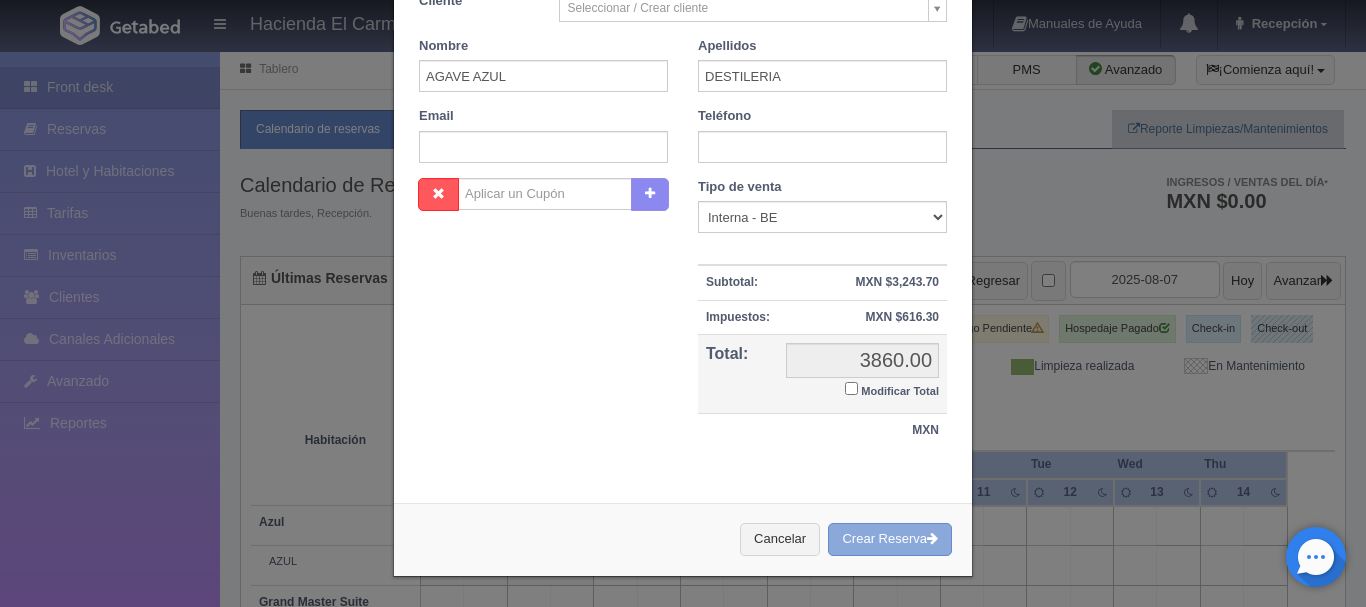 click on "Crear Reserva" at bounding box center (890, 539) 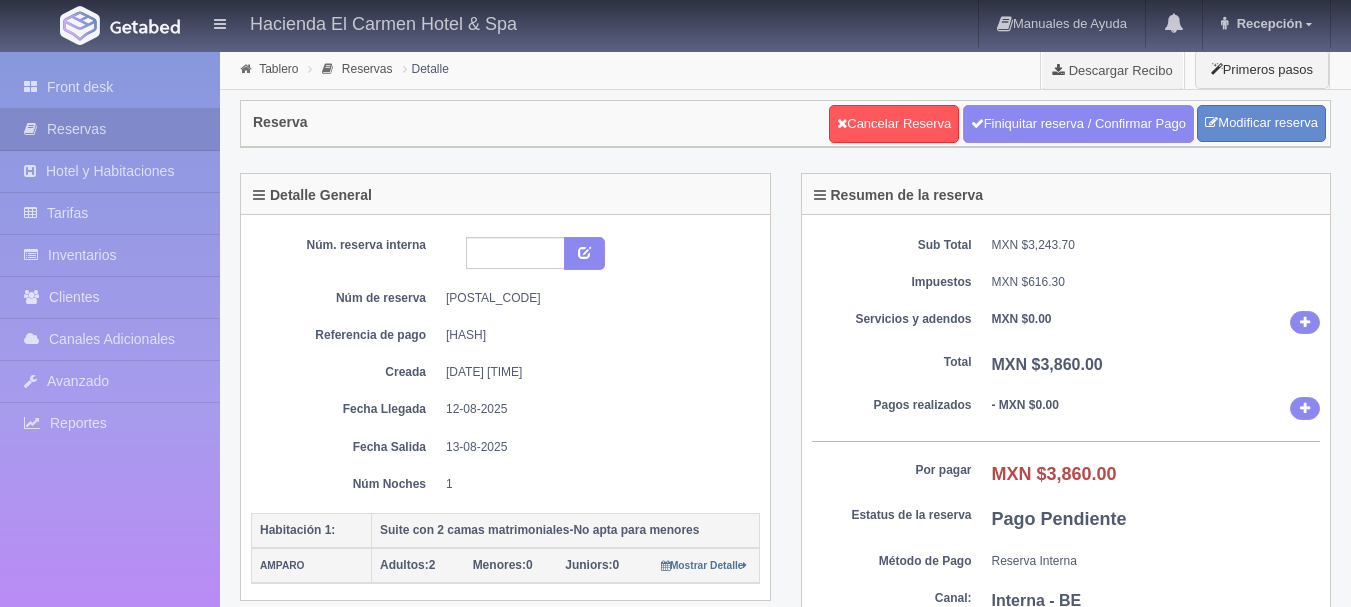 scroll, scrollTop: 0, scrollLeft: 0, axis: both 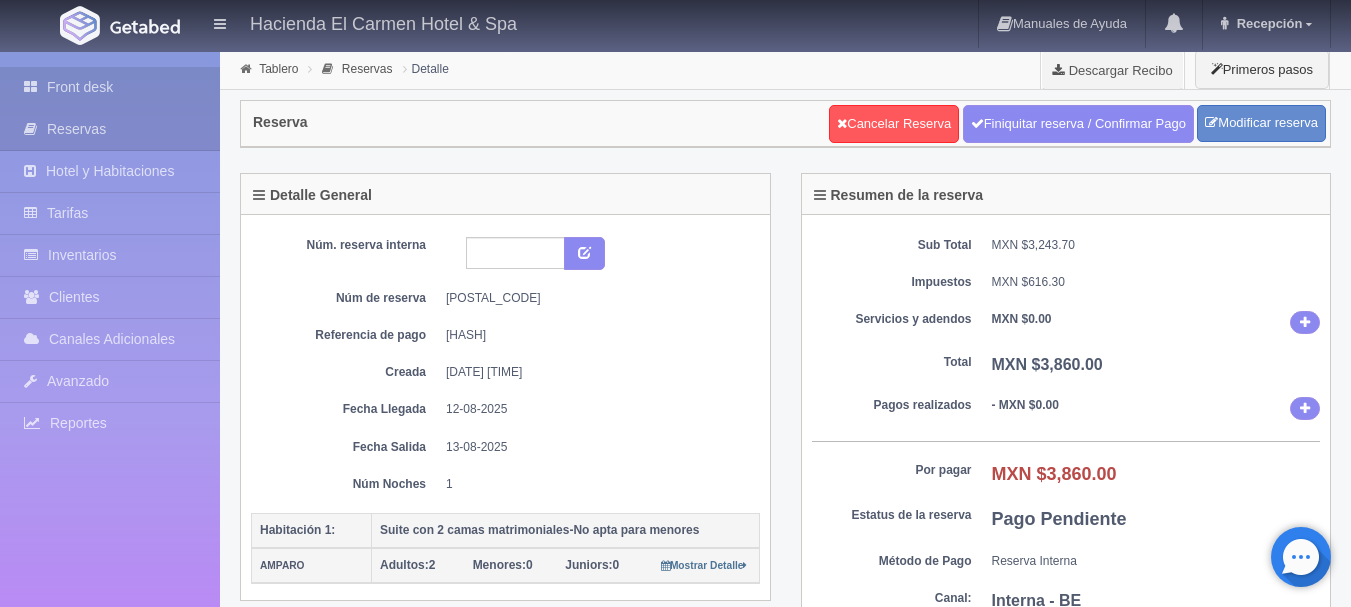 click on "Front desk" at bounding box center (110, 87) 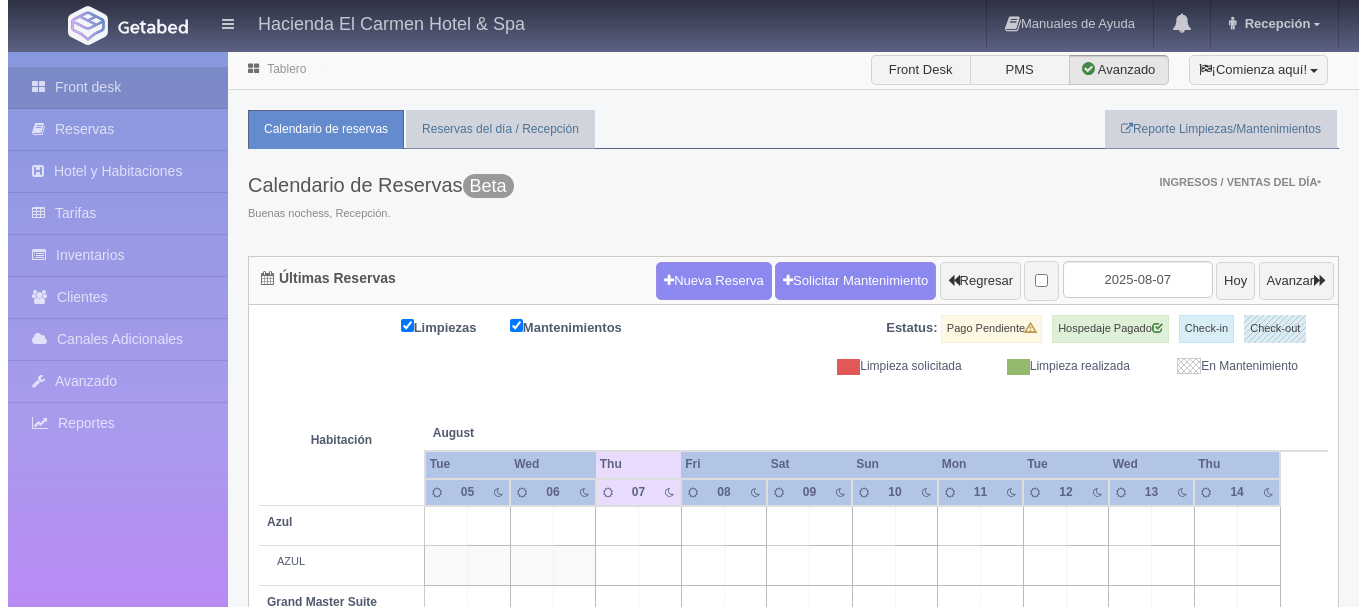 scroll, scrollTop: 0, scrollLeft: 0, axis: both 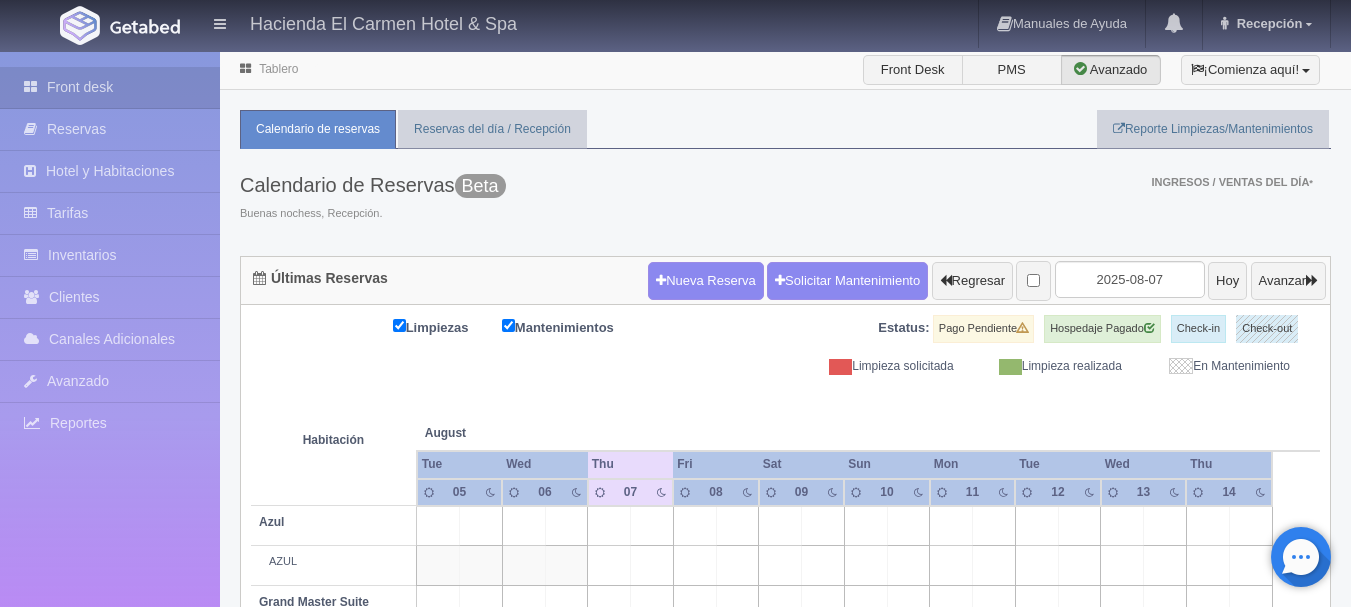 click on "Nueva Reserva" at bounding box center [706, 281] 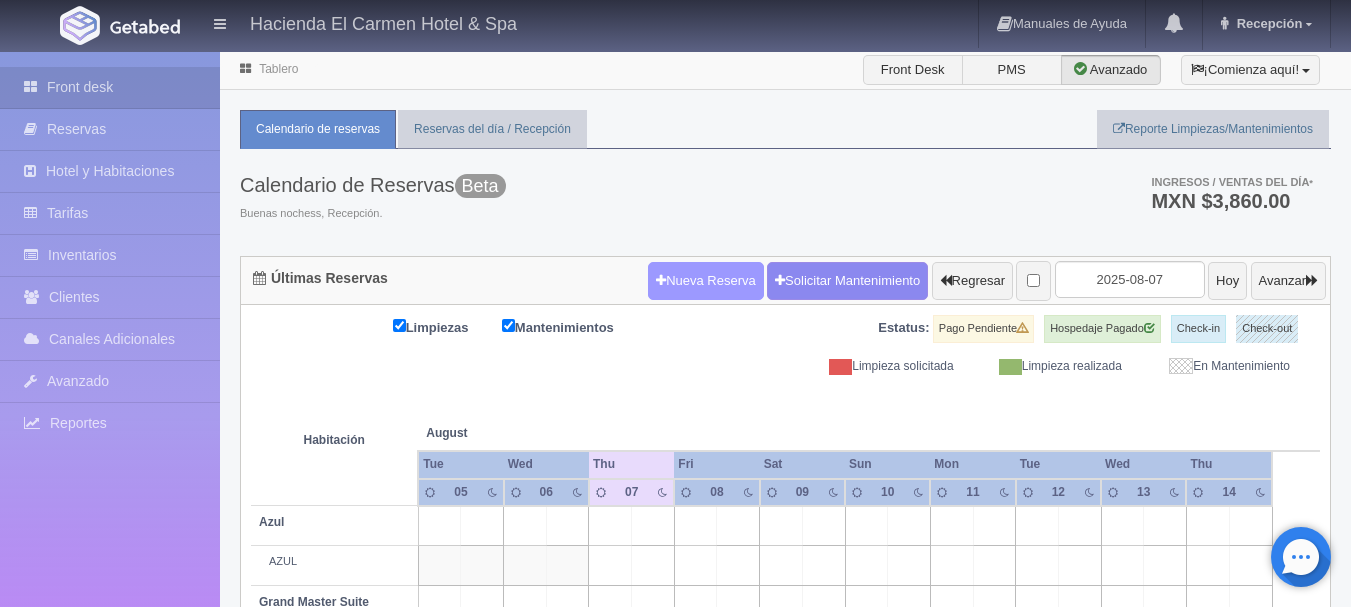 click on "Nueva Reserva" at bounding box center [706, 281] 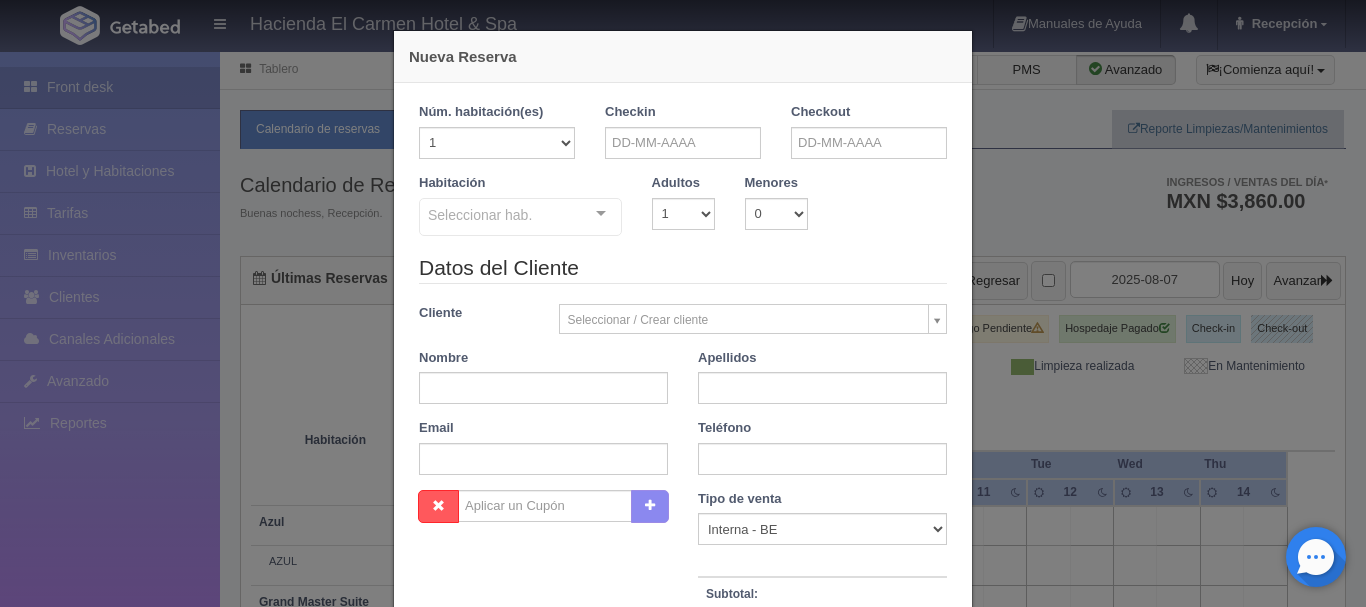 checkbox on "false" 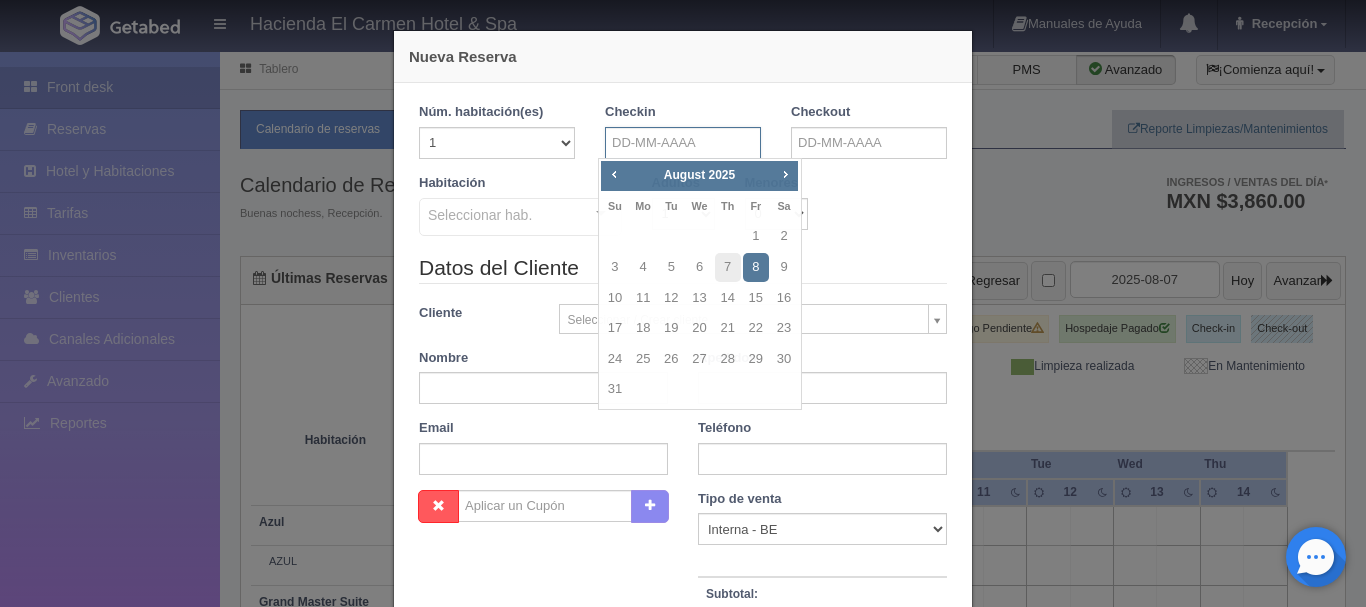 click at bounding box center [683, 143] 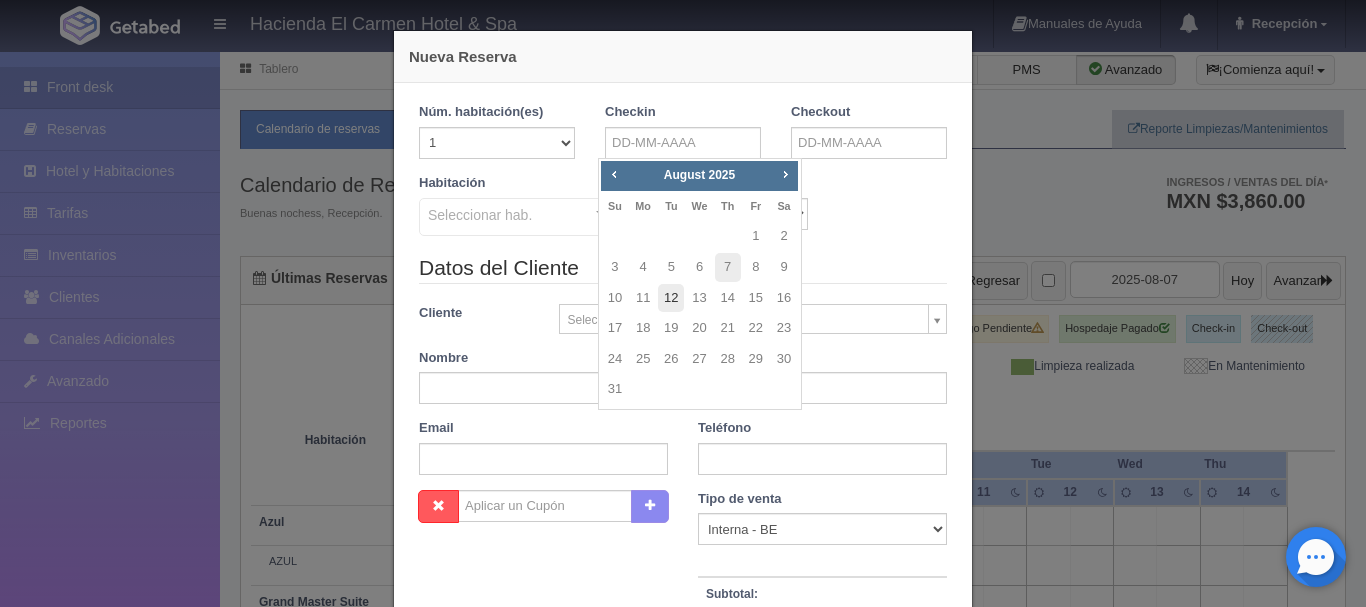 click on "12" at bounding box center (671, 298) 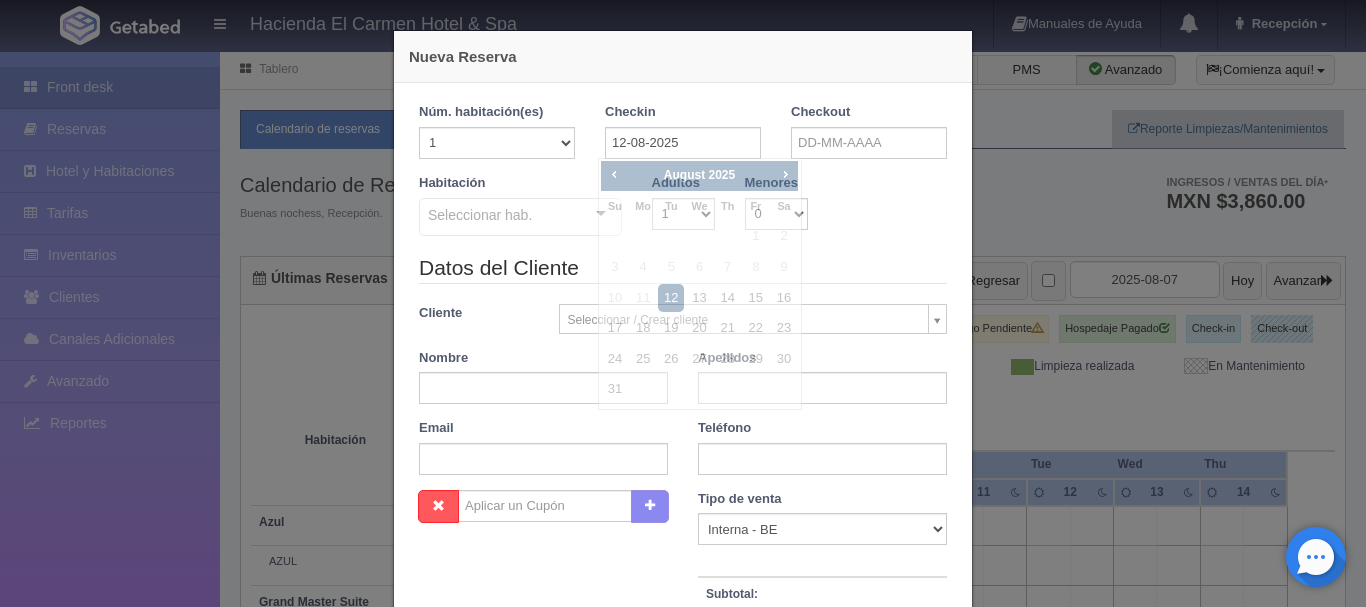 checkbox on "false" 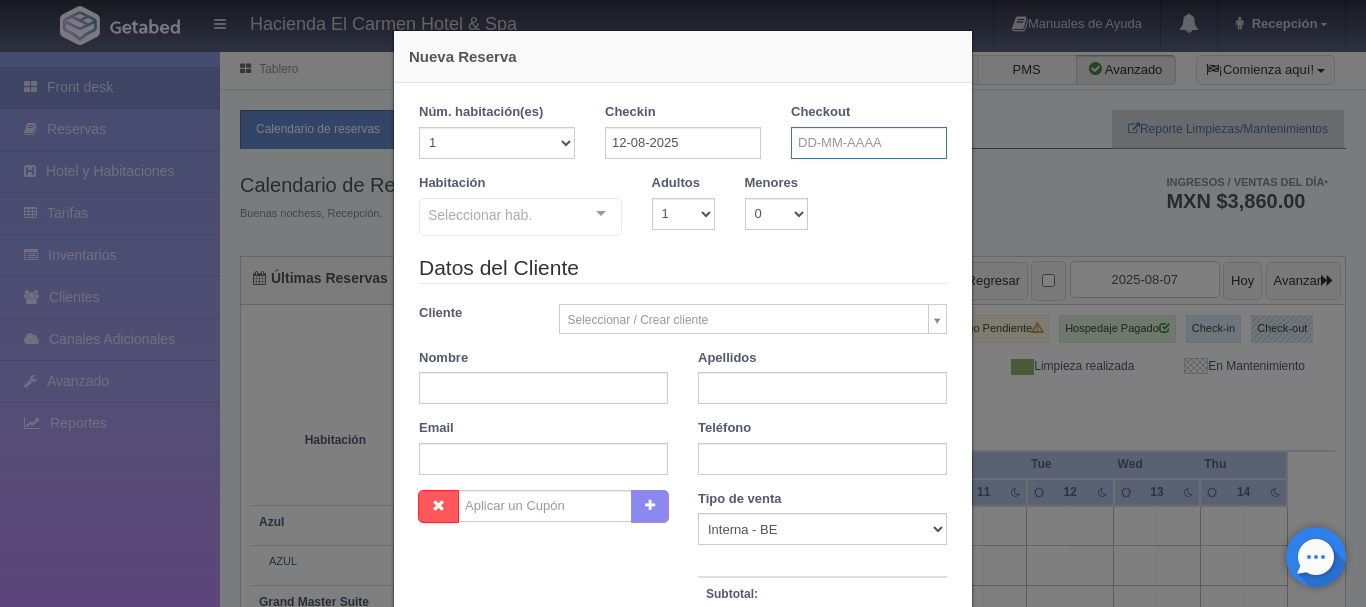 click at bounding box center [869, 143] 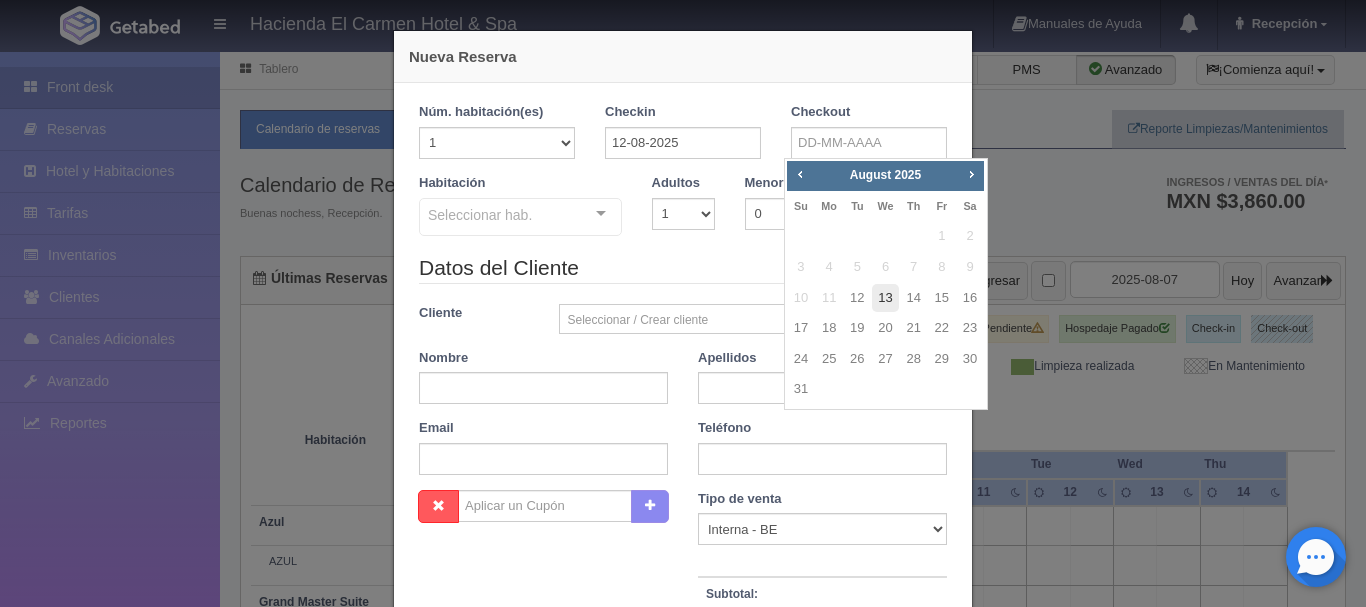click on "13" at bounding box center (885, 298) 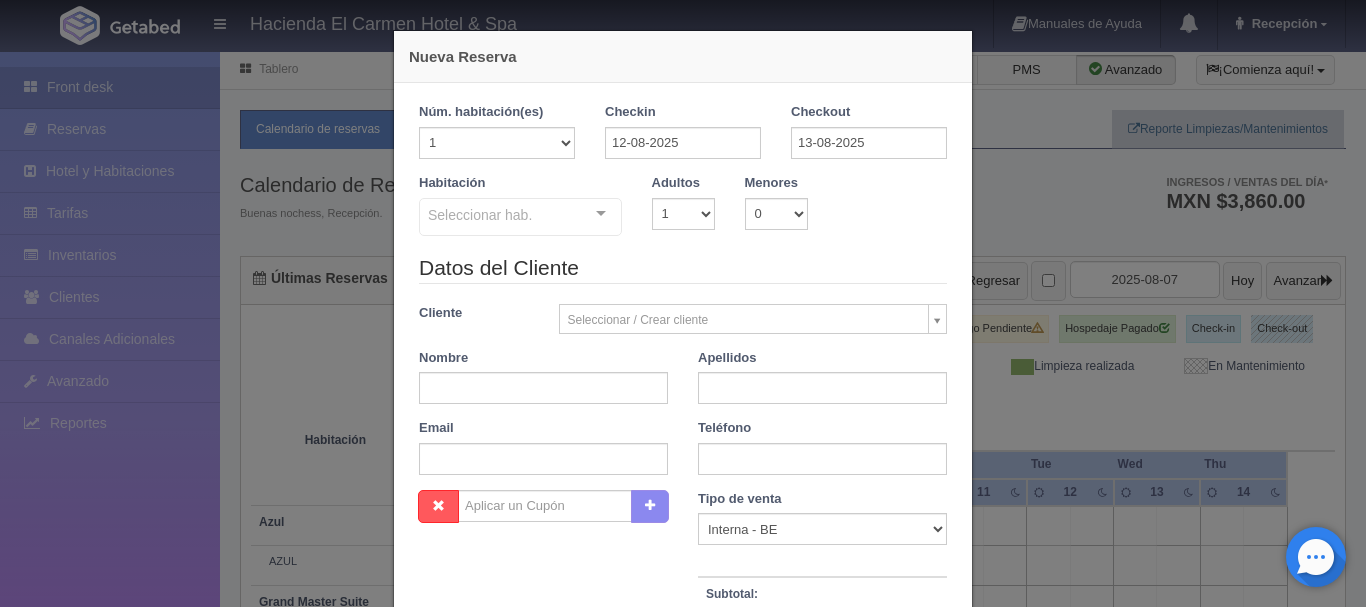 checkbox on "false" 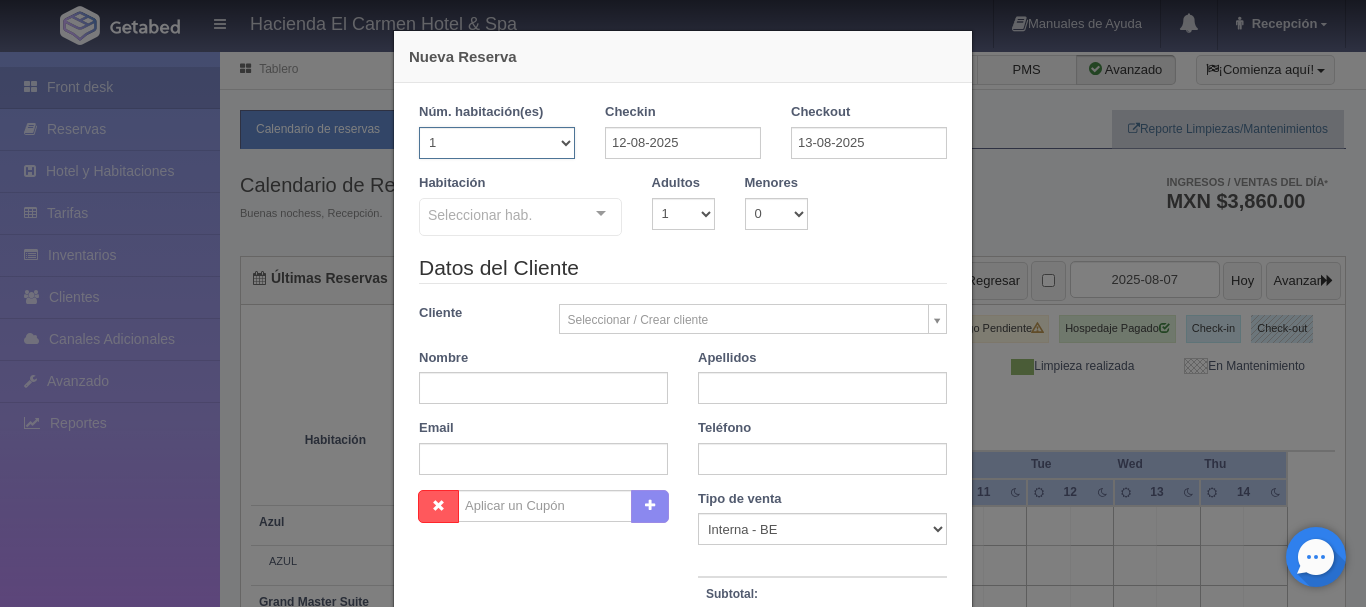 click on "1   2   3   4   5   6   7   8   9   10   11   12   13   14   15   16   17   18   19   20" at bounding box center (497, 143) 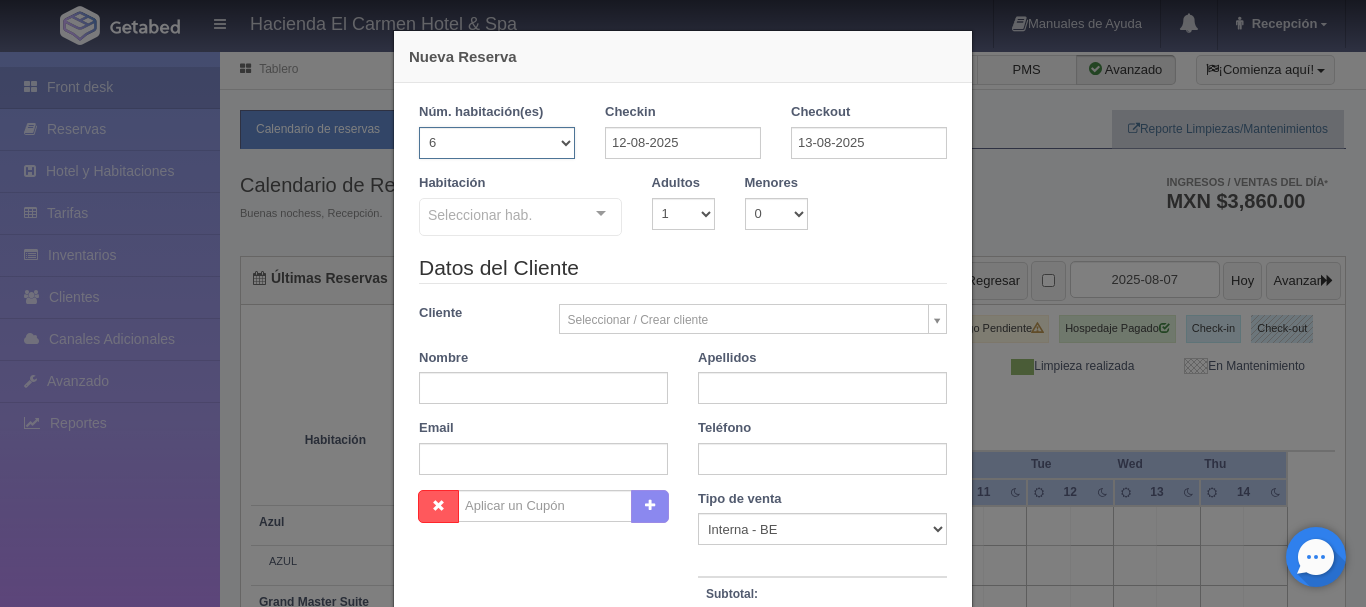 click on "1   2   3   4   5   6   7   8   9   10   11   12   13   14   15   16   17   18   19   20" at bounding box center (497, 143) 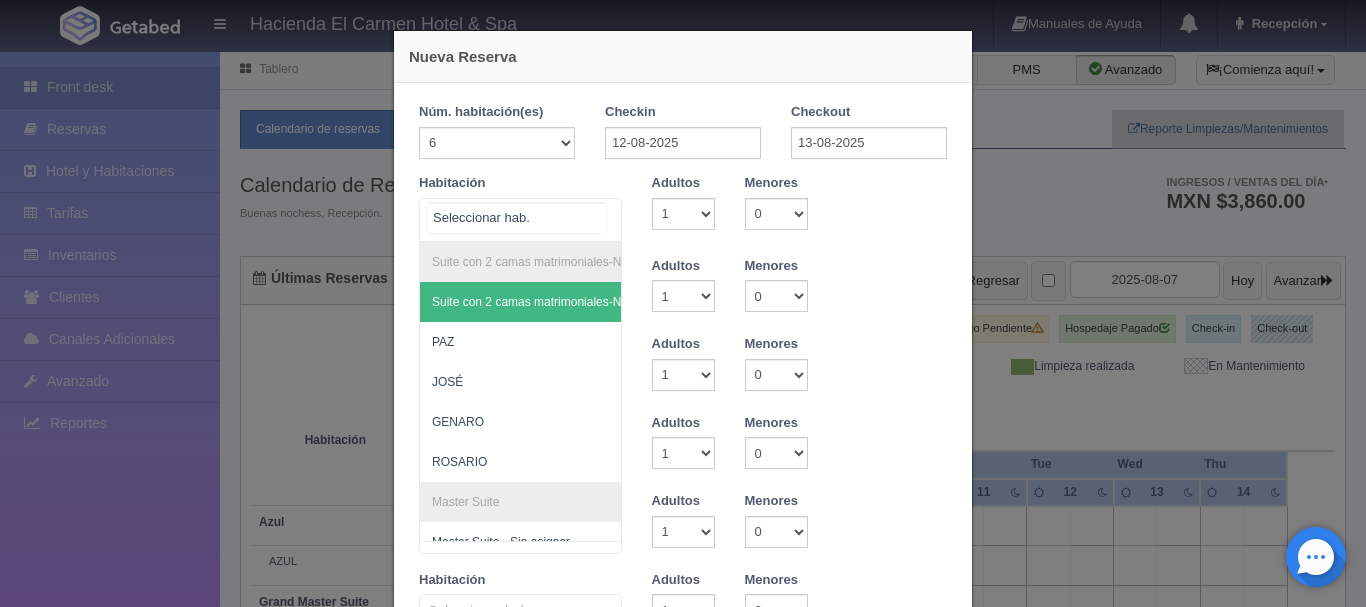 click on "Suite con 2 camas matrimoniales-No apta para menores Suite con 2 camas matrimoniales-No apta para menores - Sin asignar   PAZ   JOSÉ   GENARO   ROSARIO     Master Suite Master Suite - Sin asignar   LAURA   PABLO   MARTHA   BENIGNO   JOAQUÍN   GUADALUPE     Grand Master Suite Grand Master Suite - Sin asignar   GABRIEL   PORFIRIO   LA PATRONA     Azul Azul - Sin asignar   AZUL     Taberna Taberna - Sin asignar   TABERNA     Suite con 1 cama King Size Suite con 1 cama King Size - Sin asignar   PEDRO   MANUEL   MARÍA   REFUGIO   SOLEDAD   ÁNGELES   HUMBERTO   NICOLÁS   PRIMITIVO     Suite con 2 Camas matrimoniales, apta para menores Suite con 2 Camas matrimoniales, apta para menores - Sin asignar   CELSO   CAMILO   EMILIA   MERCEDES   CANDELARIA     No elements found. Consider changing the search query.   List is empty." at bounding box center (520, 220) 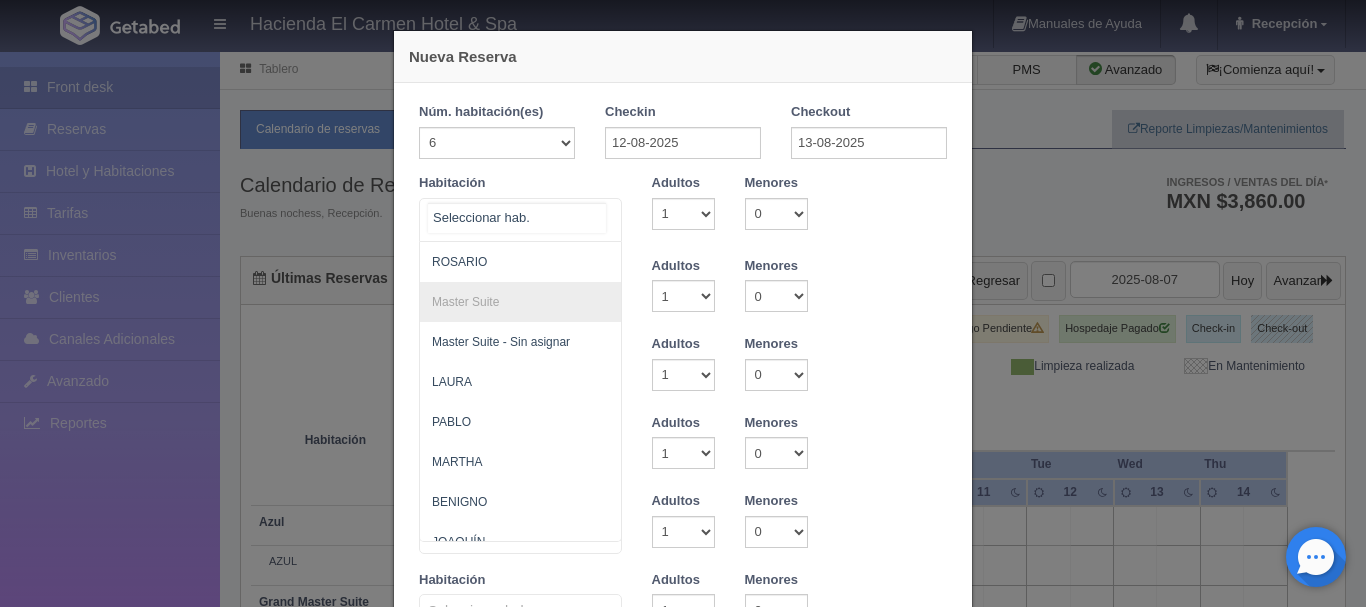 scroll, scrollTop: 240, scrollLeft: 0, axis: vertical 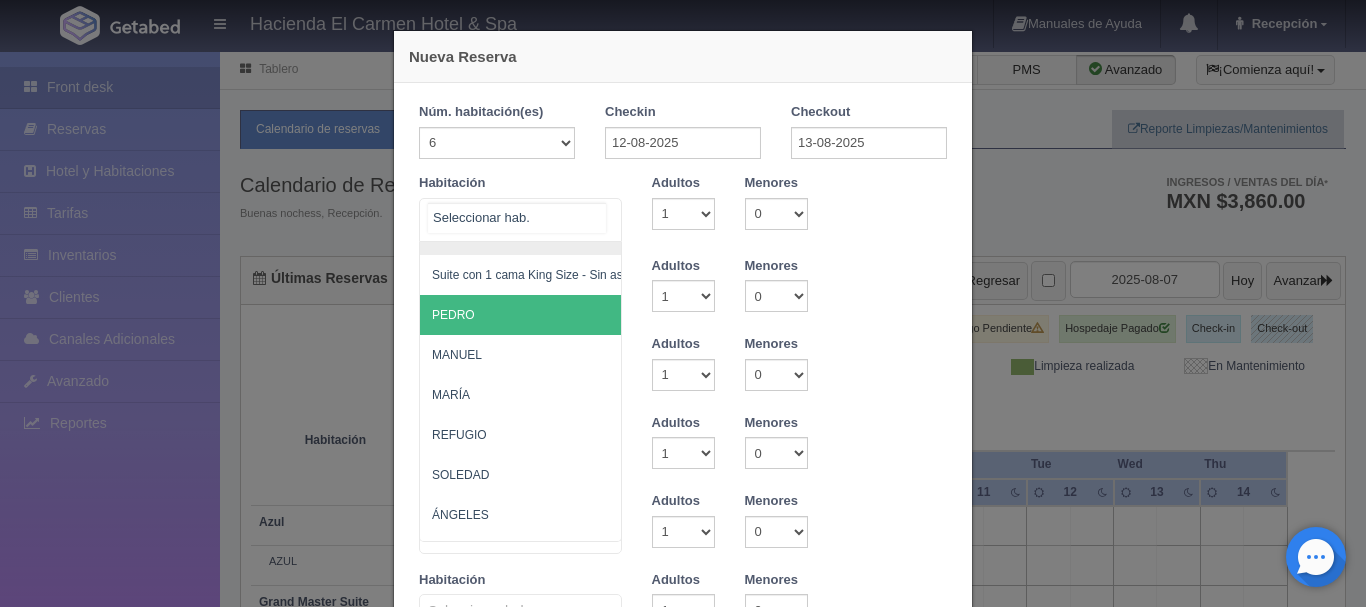 click on "PEDRO" at bounding box center [617, 315] 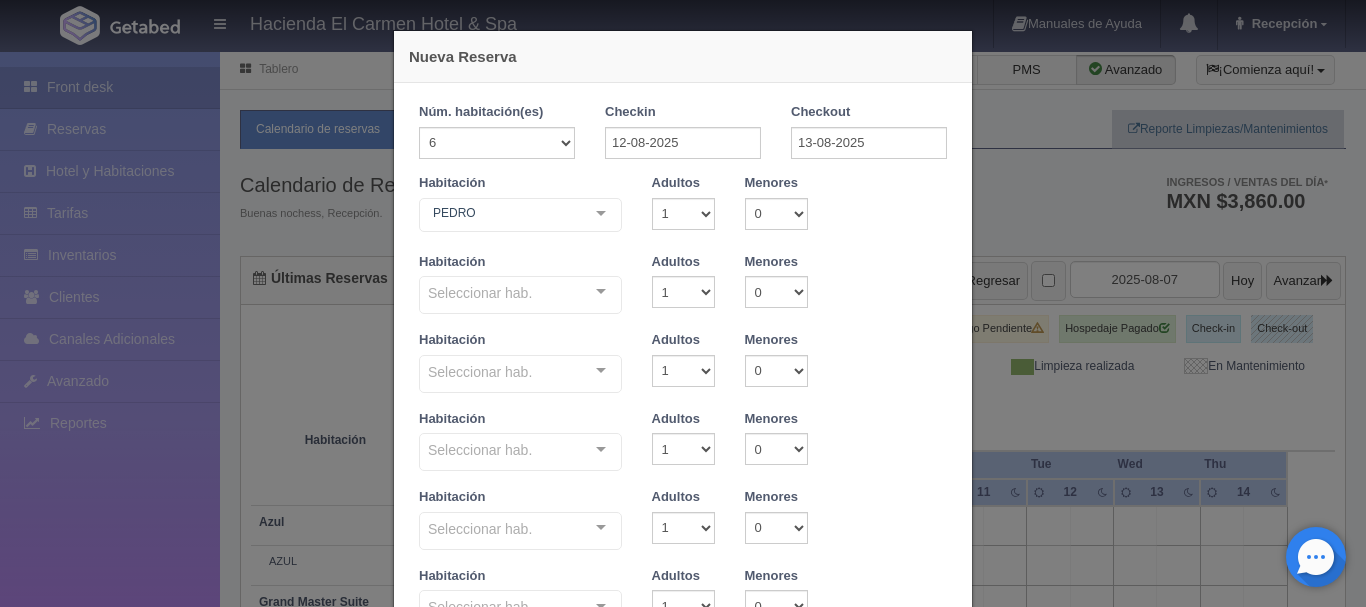 checkbox on "false" 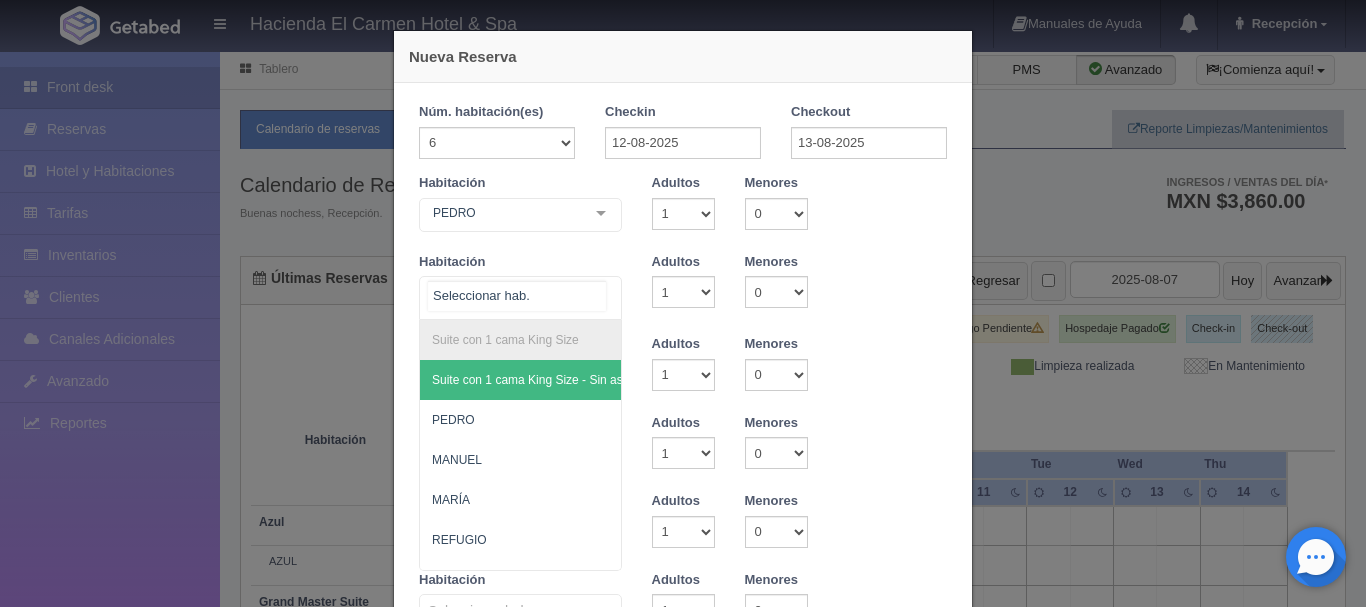 click on "Suite con 1 cama King Size Suite con 1 cama King Size - Sin asignar   PEDRO   MANUEL   MARÍA   REFUGIO   SOLEDAD   ÁNGELES   HUMBERTO   NICOLÁS   PRIMITIVO     No elements found. Consider changing the search query.   List is empty." at bounding box center (520, 298) 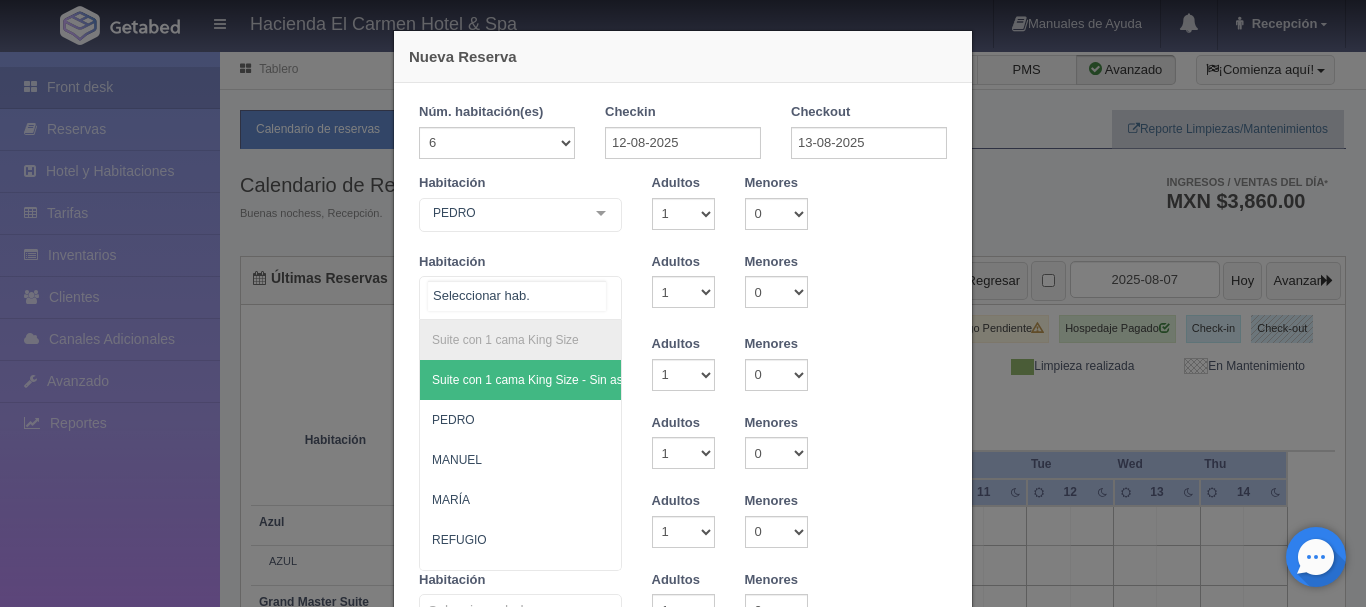 type on "23160.00" 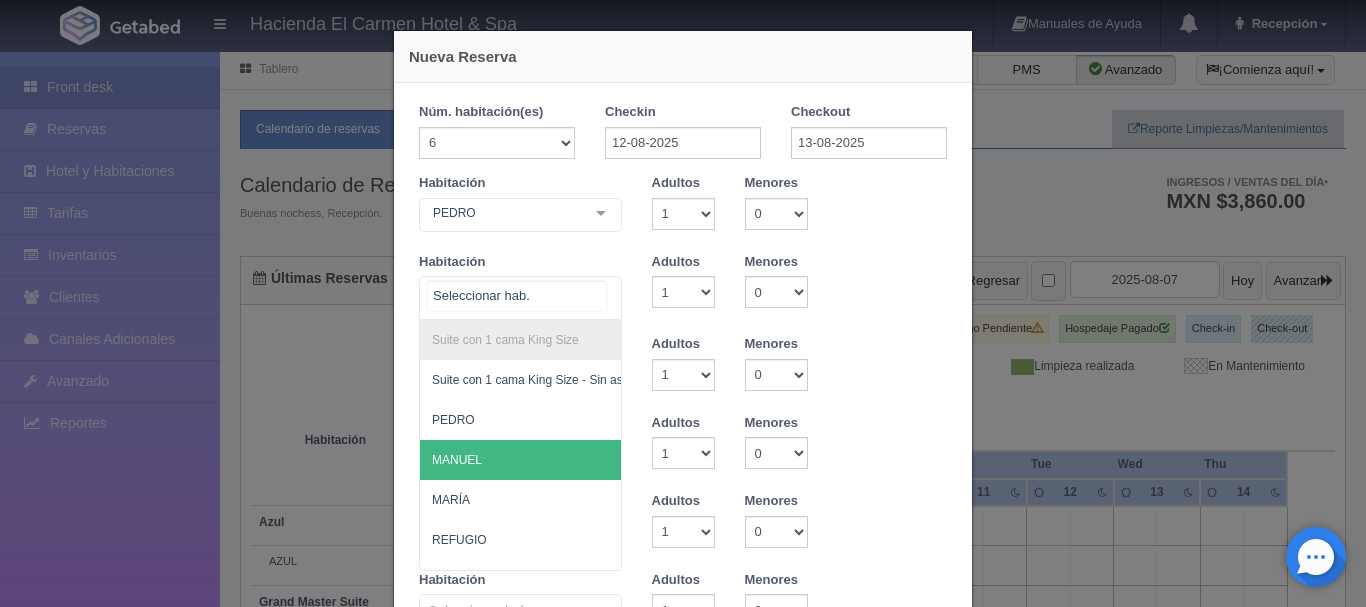 click on "MANUEL" at bounding box center [540, 460] 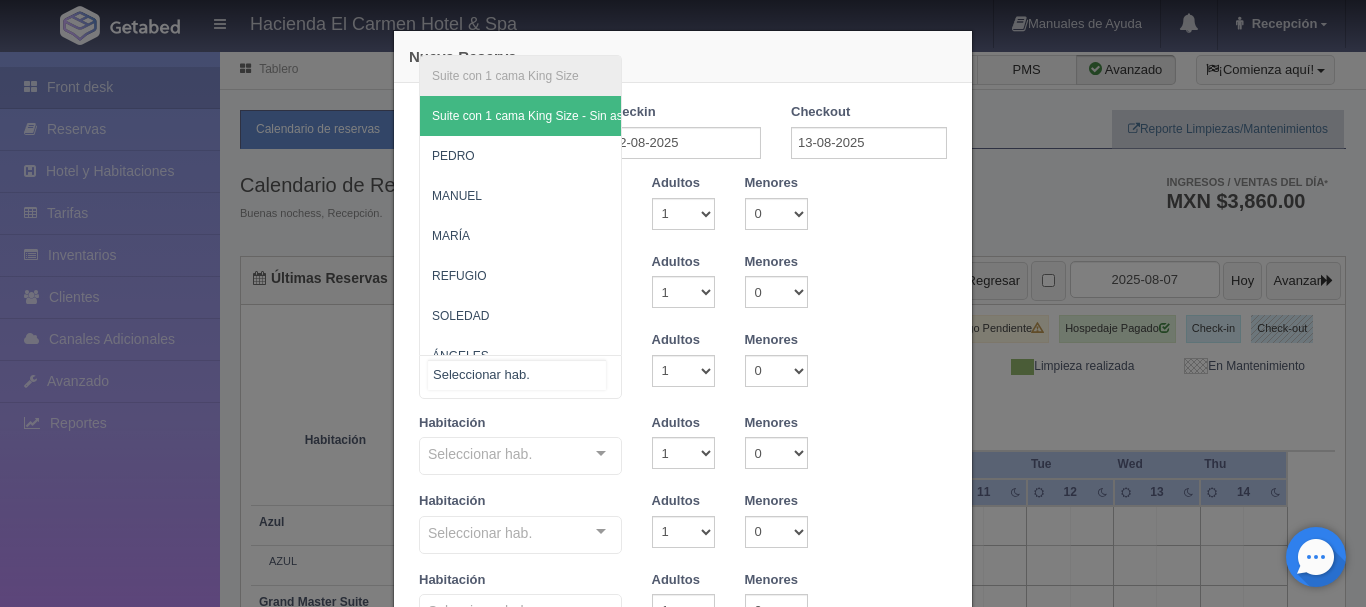 click on "Suite con 1 cama King Size Suite con 1 cama King Size - Sin asignar   PEDRO   MANUEL   MARÍA   REFUGIO   SOLEDAD   ÁNGELES   HUMBERTO   NICOLÁS   PRIMITIVO     No elements found. Consider changing the search query.   List is empty." at bounding box center [520, 377] 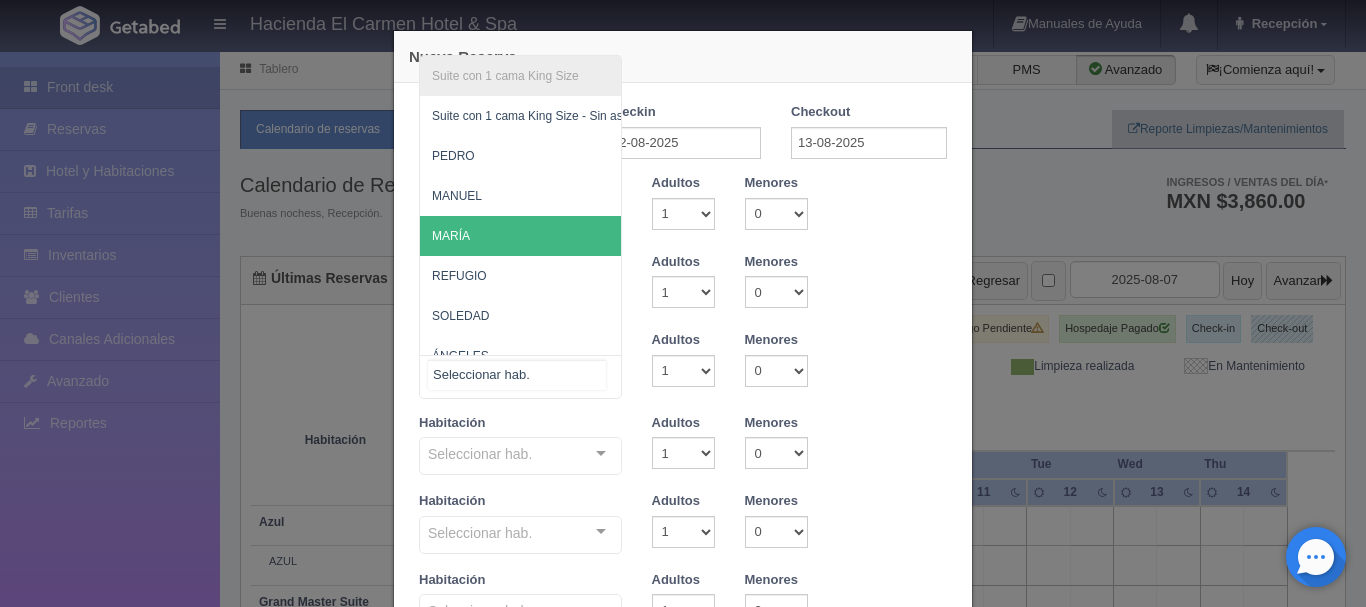 click on "MARÍA" at bounding box center (540, 236) 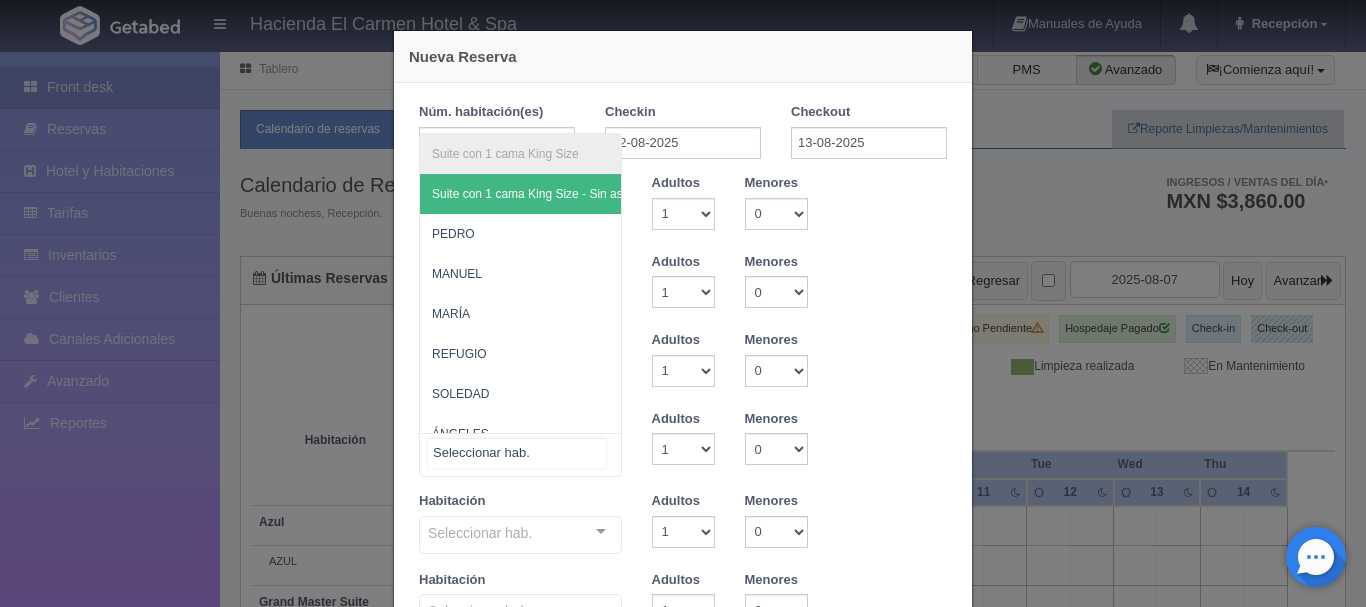 click on "Suite con 1 cama King Size Suite con 1 cama King Size - Sin asignar   PEDRO   MANUEL   MARÍA   REFUGIO   SOLEDAD   ÁNGELES   HUMBERTO   NICOLÁS   PRIMITIVO     No elements found. Consider changing the search query.   List is empty." at bounding box center (520, 455) 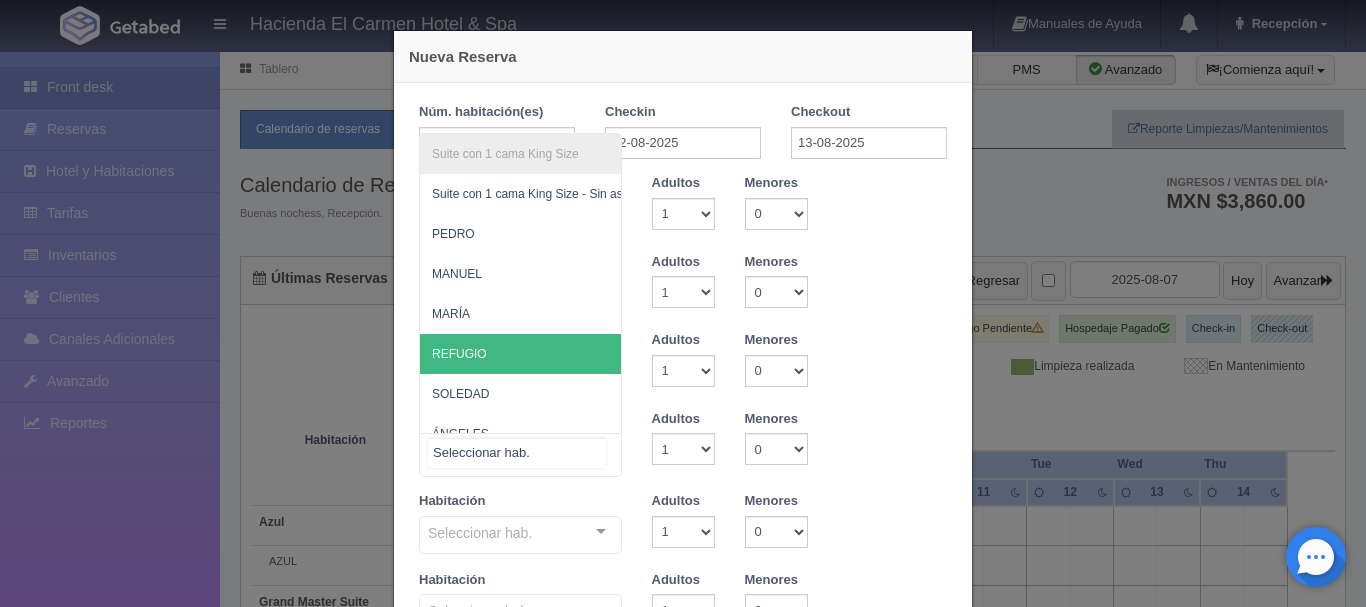 click on "REFUGIO" at bounding box center (540, 354) 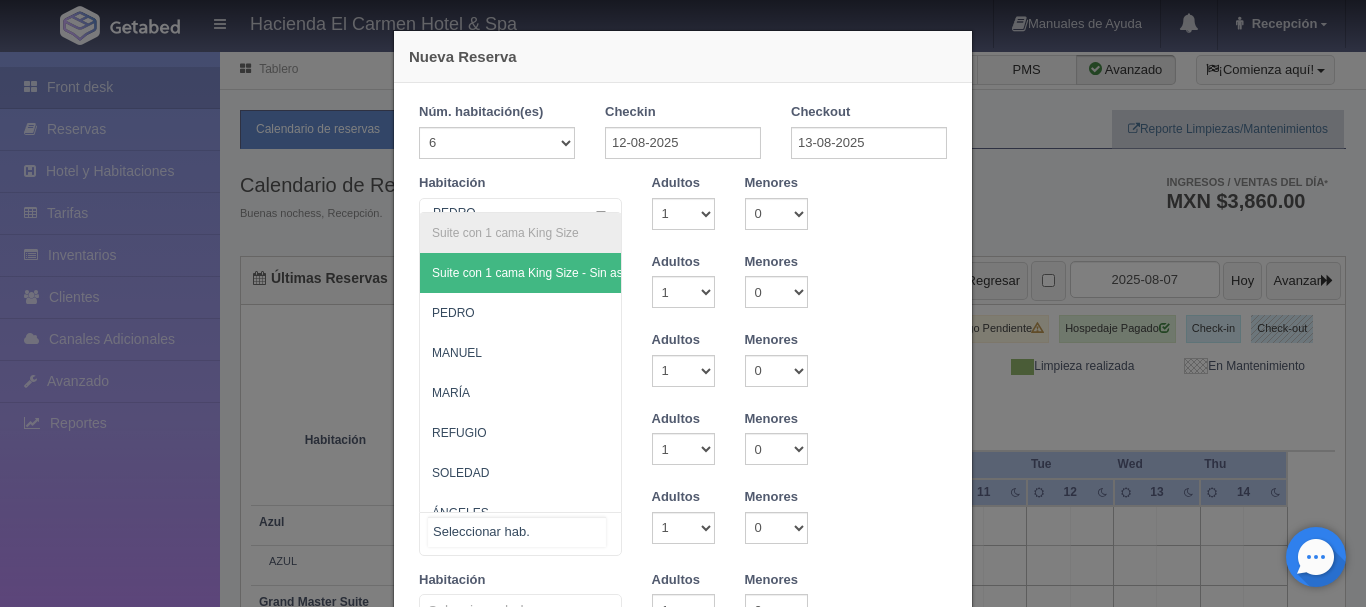 click on "Suite con 1 cama King Size Suite con 1 cama King Size - Sin asignar   PEDRO   MANUEL   MARÍA   REFUGIO   SOLEDAD   ÁNGELES   HUMBERTO   NICOLÁS   PRIMITIVO     No elements found. Consider changing the search query.   List is empty." at bounding box center (520, 534) 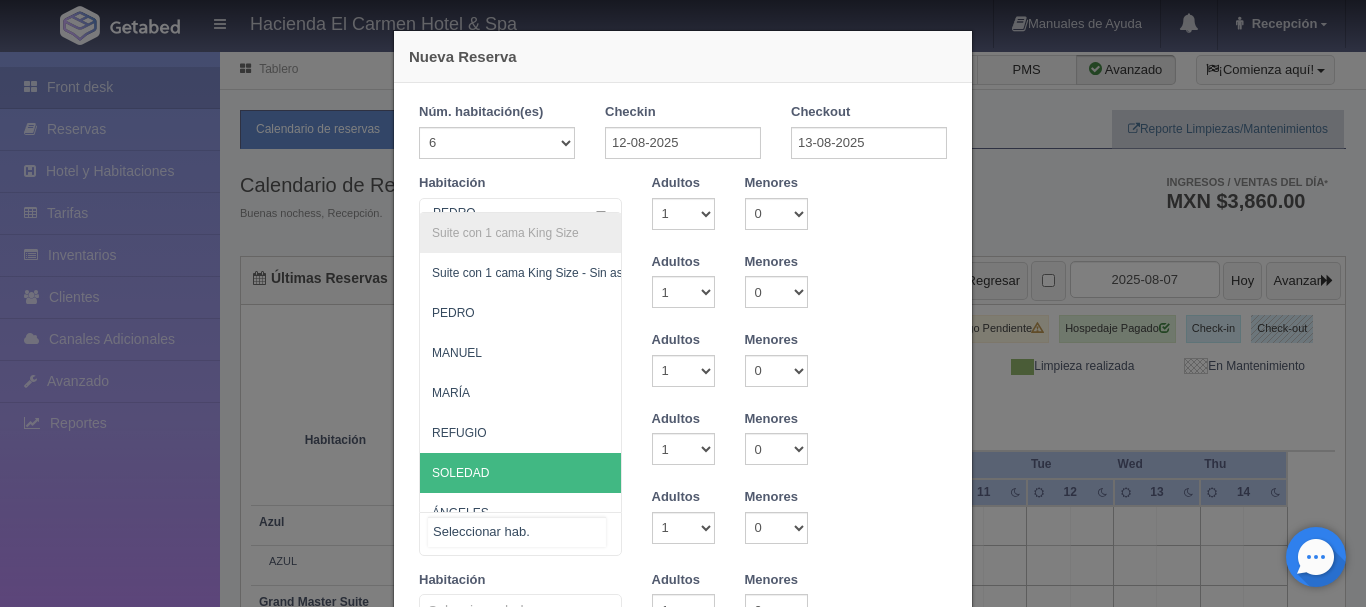 click on "SOLEDAD" at bounding box center (540, 473) 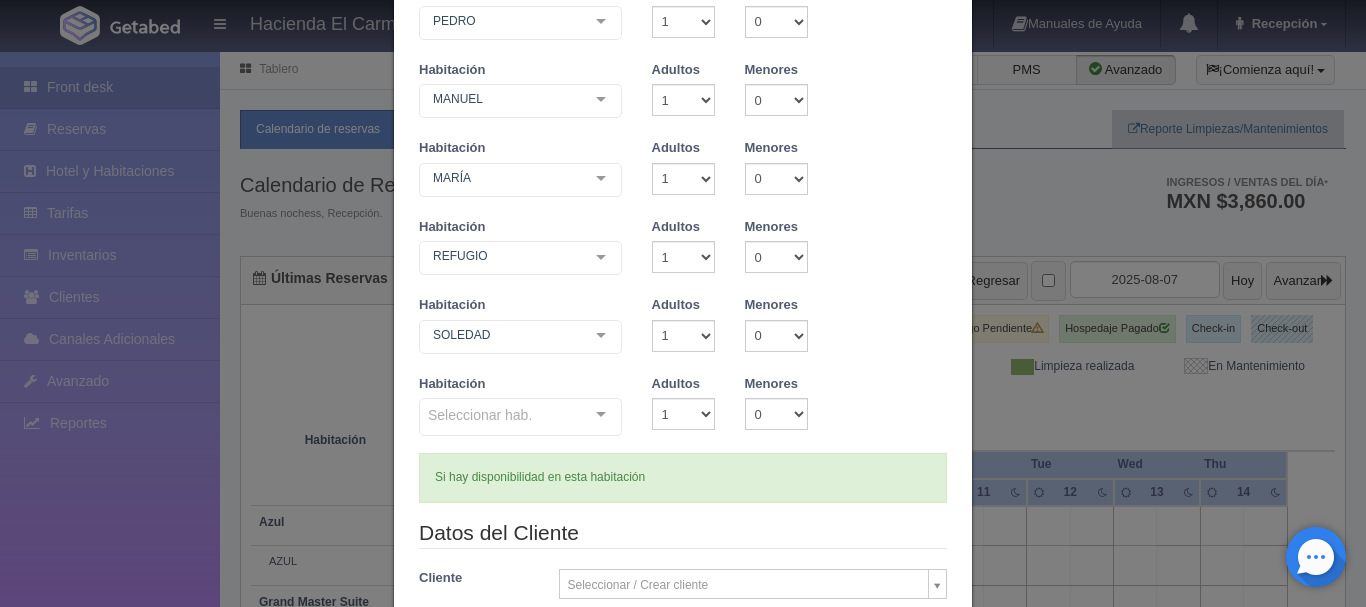 scroll, scrollTop: 200, scrollLeft: 0, axis: vertical 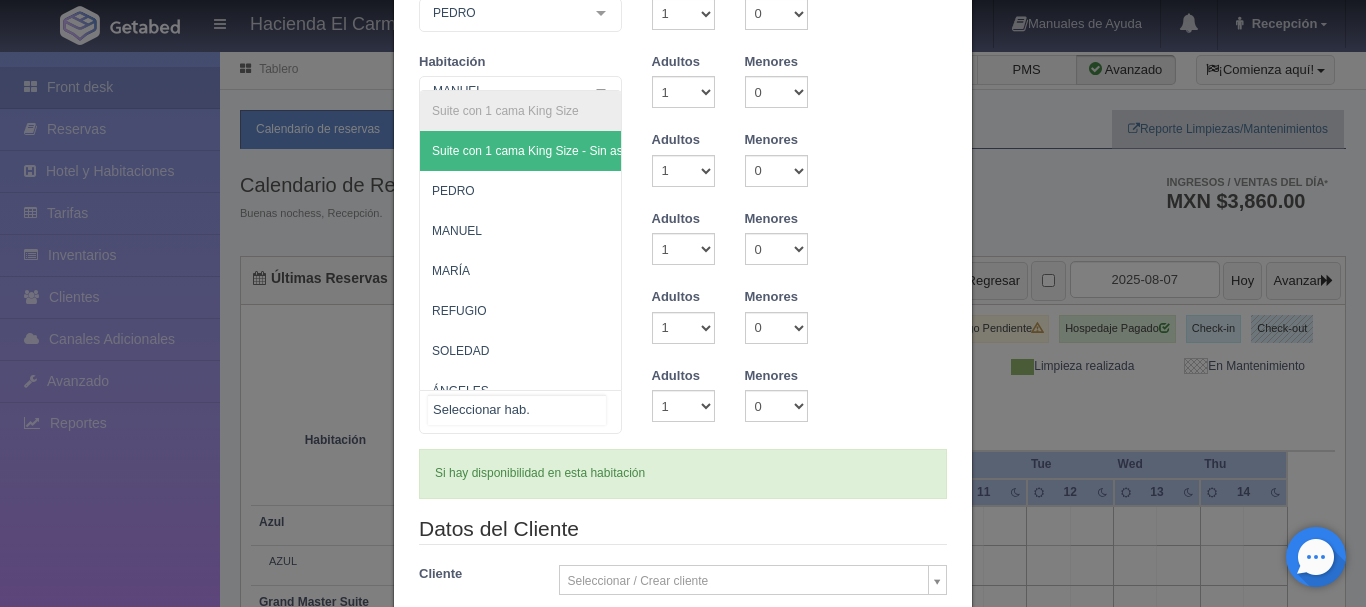 click on "Suite con 1 cama King Size Suite con 1 cama King Size - Sin asignar   PEDRO   MANUEL   MARÍA   REFUGIO   SOLEDAD   ÁNGELES   HUMBERTO   NICOLÁS   PRIMITIVO     No elements found. Consider changing the search query.   List is empty." at bounding box center [520, 412] 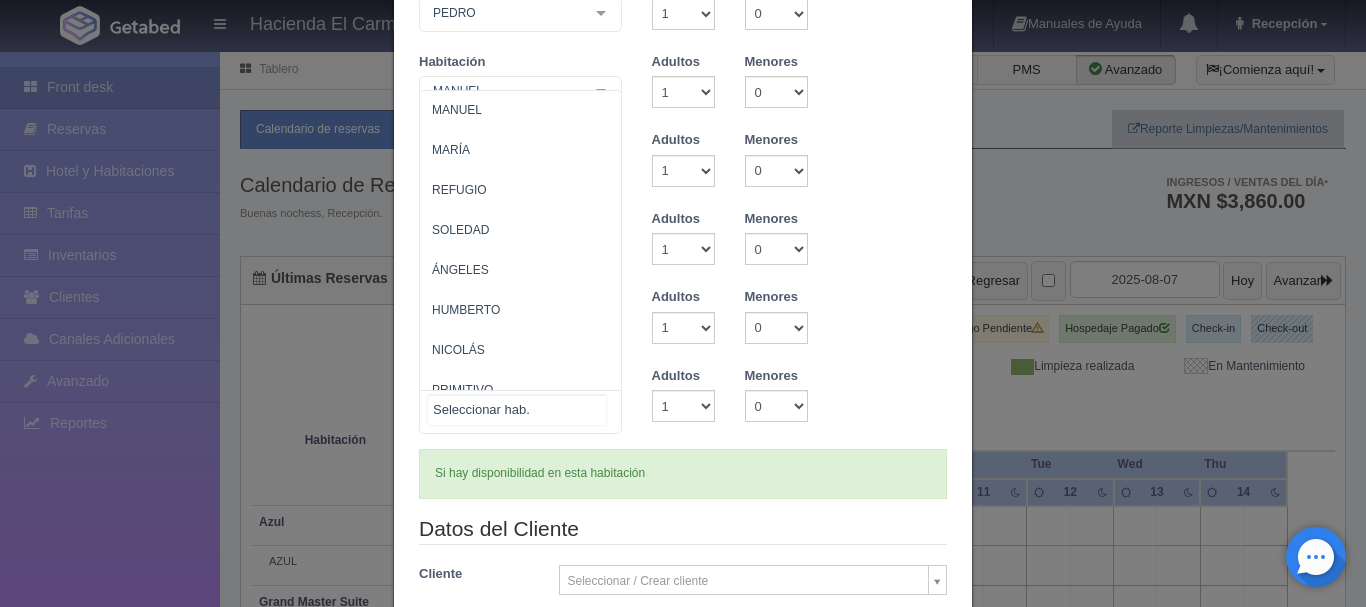 scroll, scrollTop: 156, scrollLeft: 0, axis: vertical 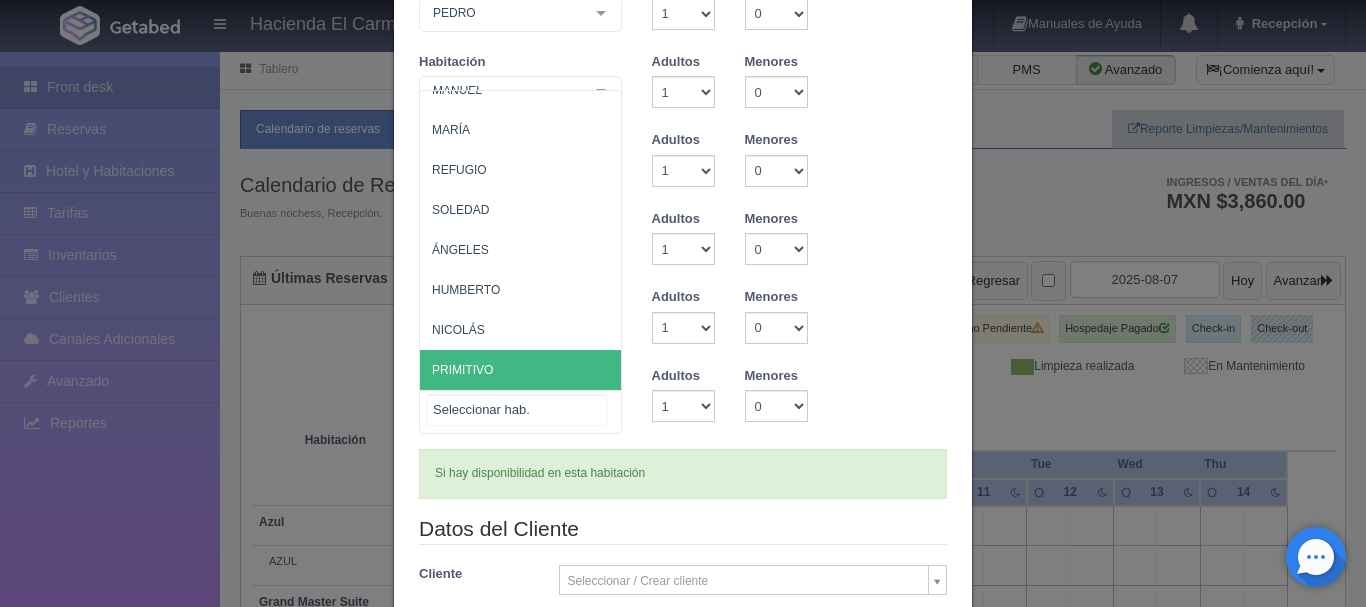 click on "PRIMITIVO" at bounding box center [540, 370] 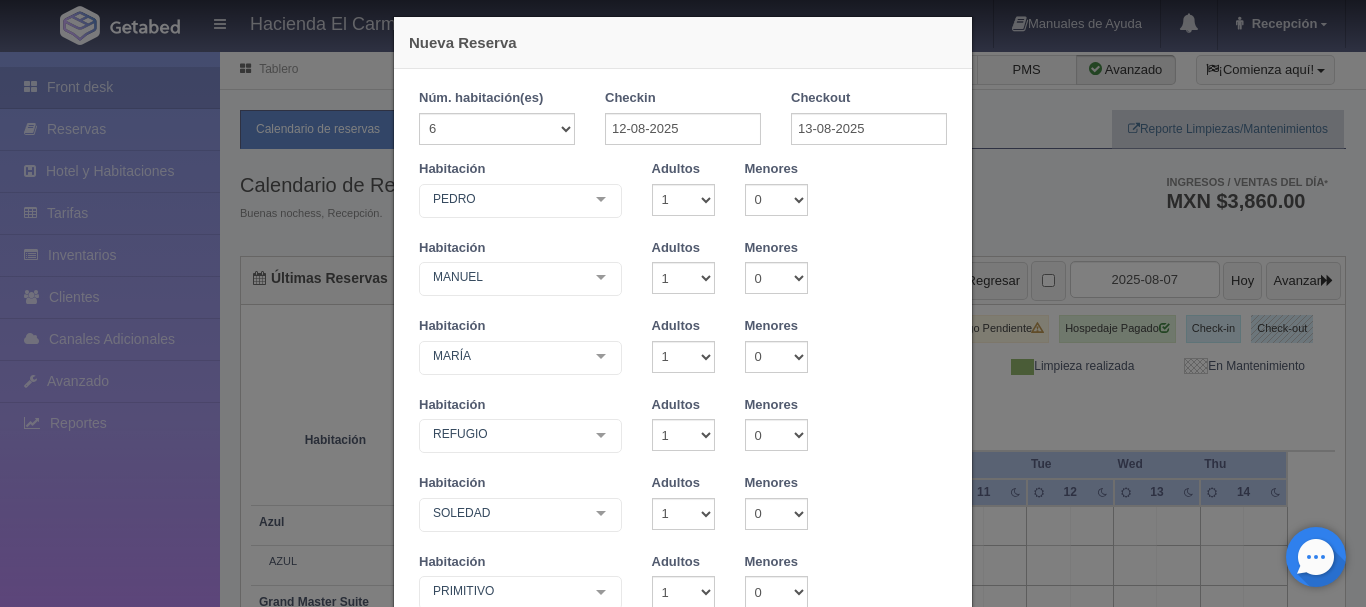 scroll, scrollTop: 0, scrollLeft: 0, axis: both 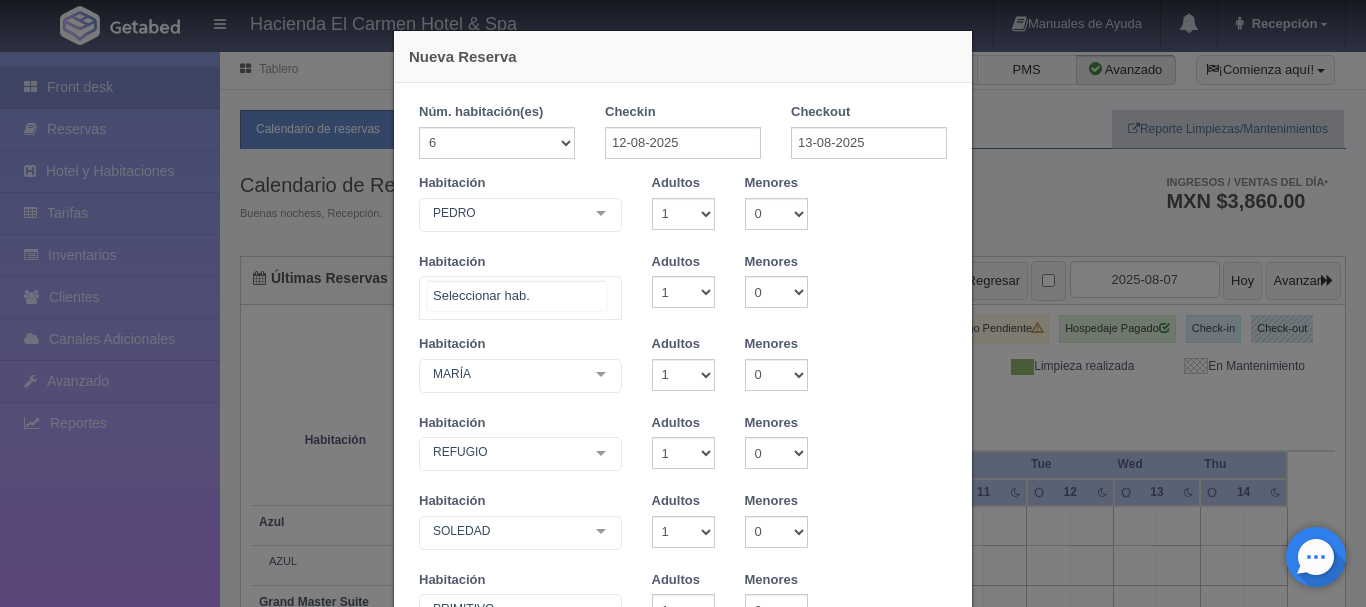 click on "Suite con 1 cama King Size Suite con 1 cama King Size - Sin asignar   PEDRO   MANUEL   MARÍA   REFUGIO   SOLEDAD   ÁNGELES   HUMBERTO   NICOLÁS   PRIMITIVO     No elements found. Consider changing the search query.   List is empty." at bounding box center [520, 298] 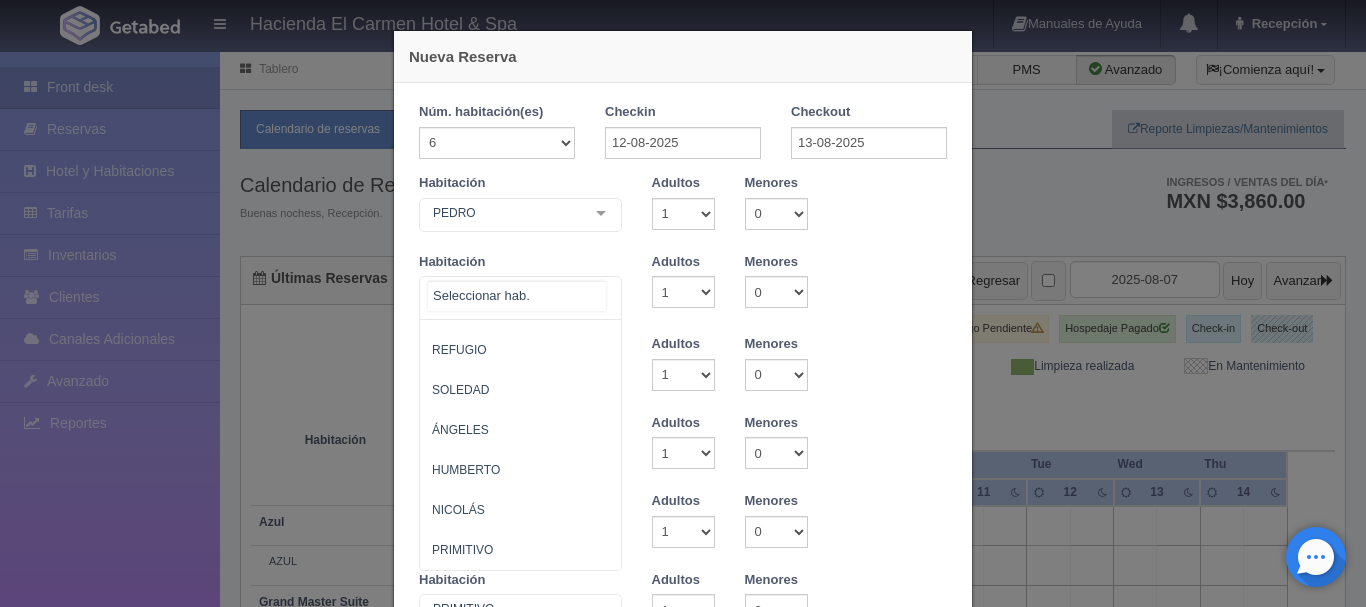 scroll, scrollTop: 200, scrollLeft: 0, axis: vertical 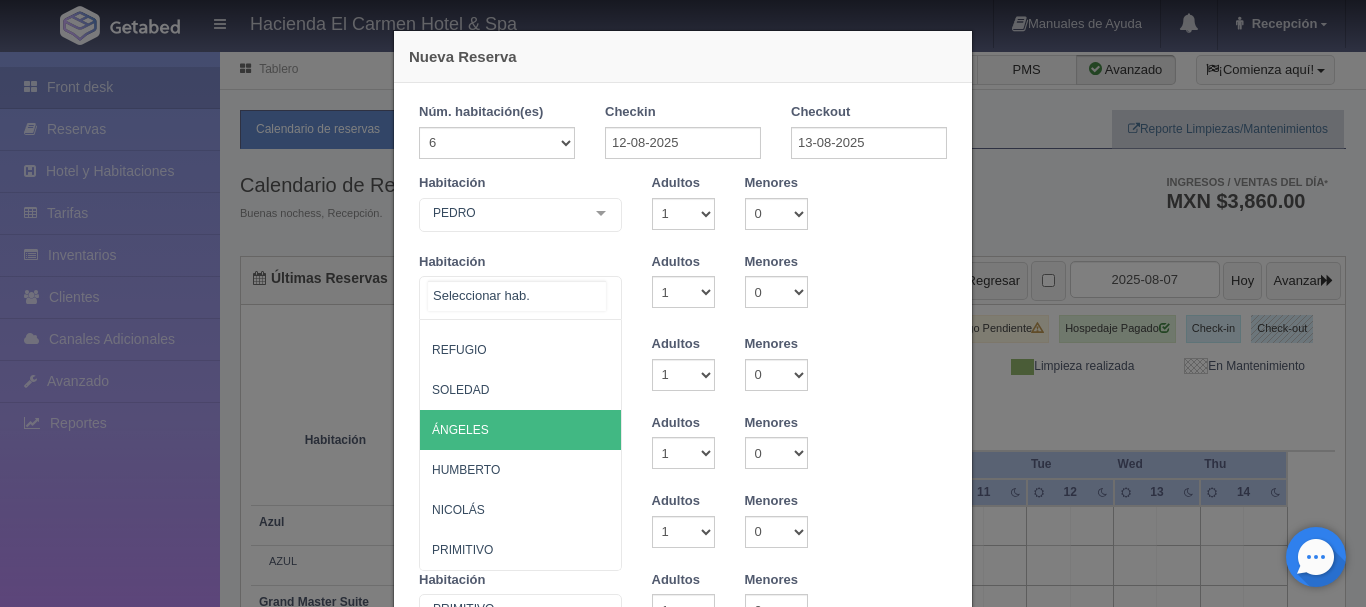 click on "ÁNGELES" at bounding box center [540, 430] 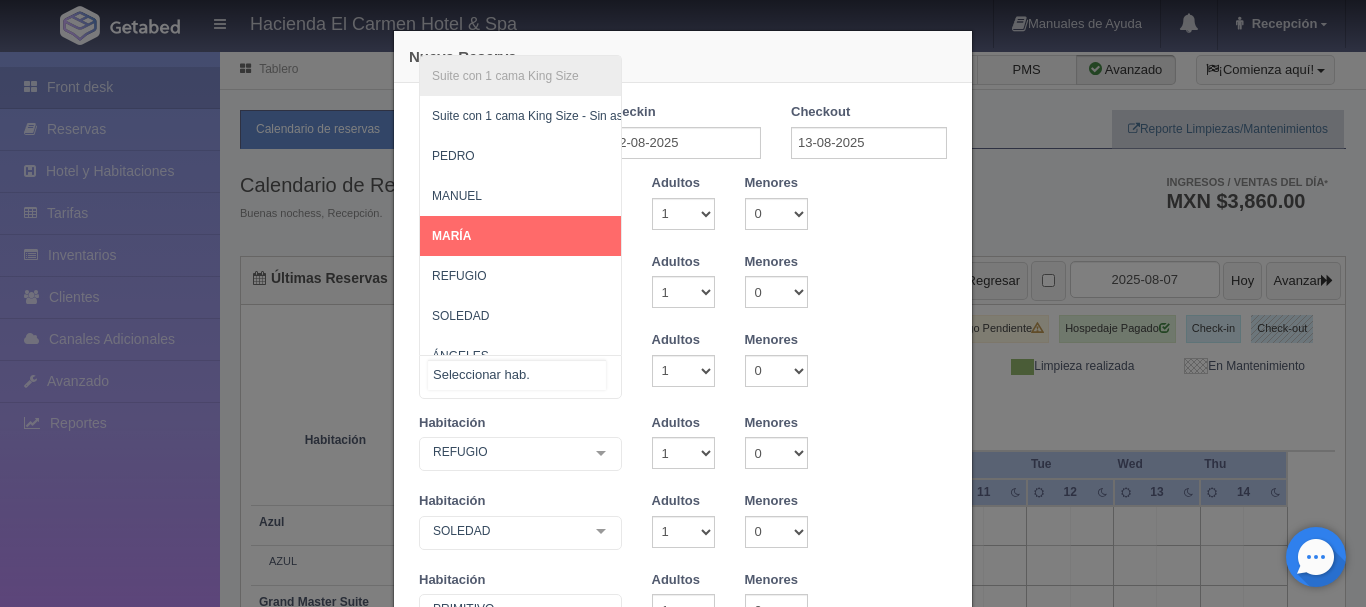 click on "Suite con 1 cama King Size Suite con 1 cama King Size - Sin asignar   PEDRO   MANUEL   MARÍA   REFUGIO   SOLEDAD   ÁNGELES   HUMBERTO   NICOLÁS   PRIMITIVO     No elements found. Consider changing the search query.   List is empty." at bounding box center [520, 377] 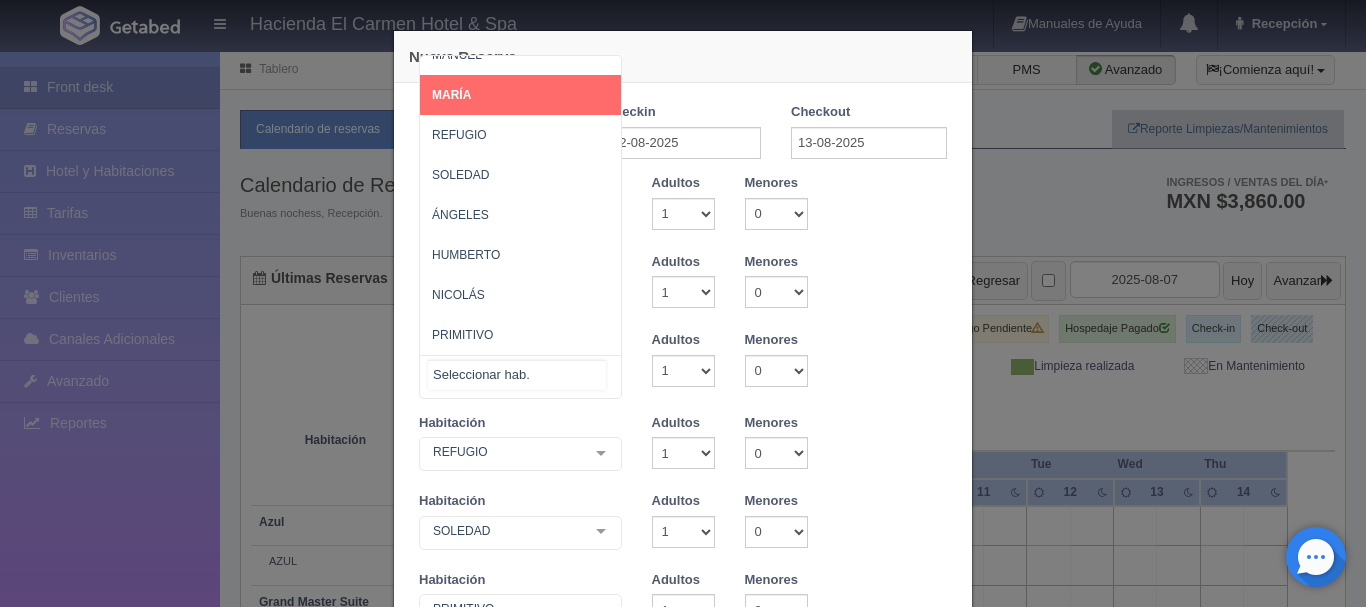 scroll, scrollTop: 156, scrollLeft: 0, axis: vertical 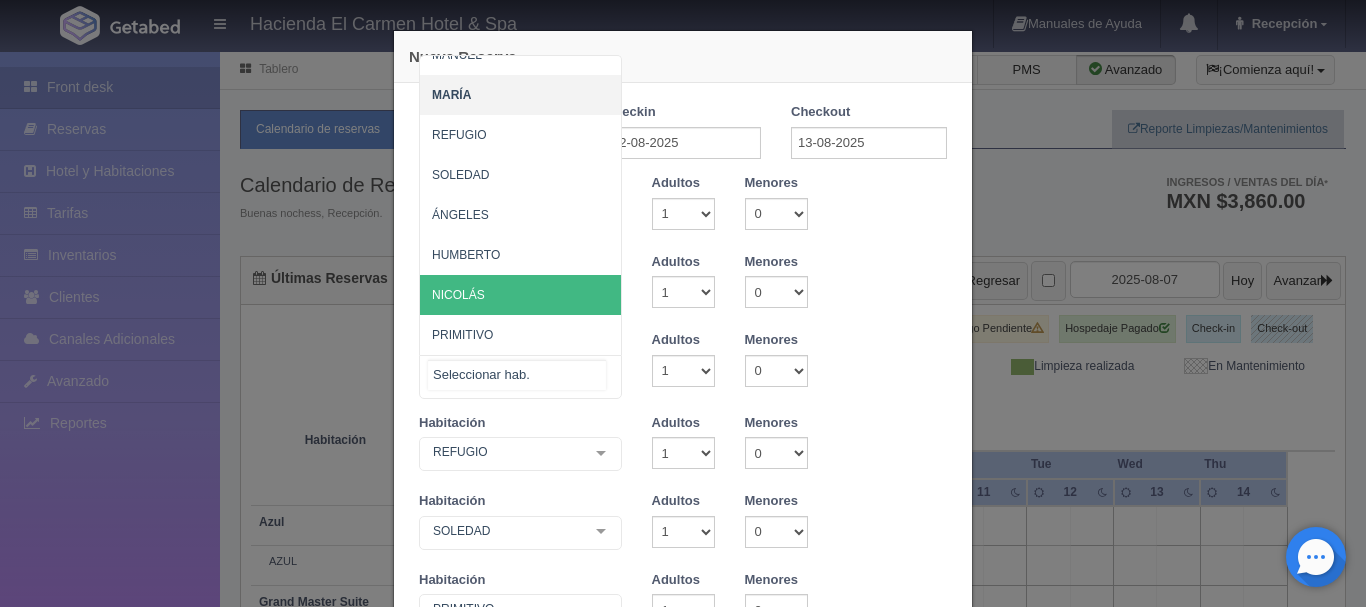 click on "NICOLÁS" at bounding box center (540, 295) 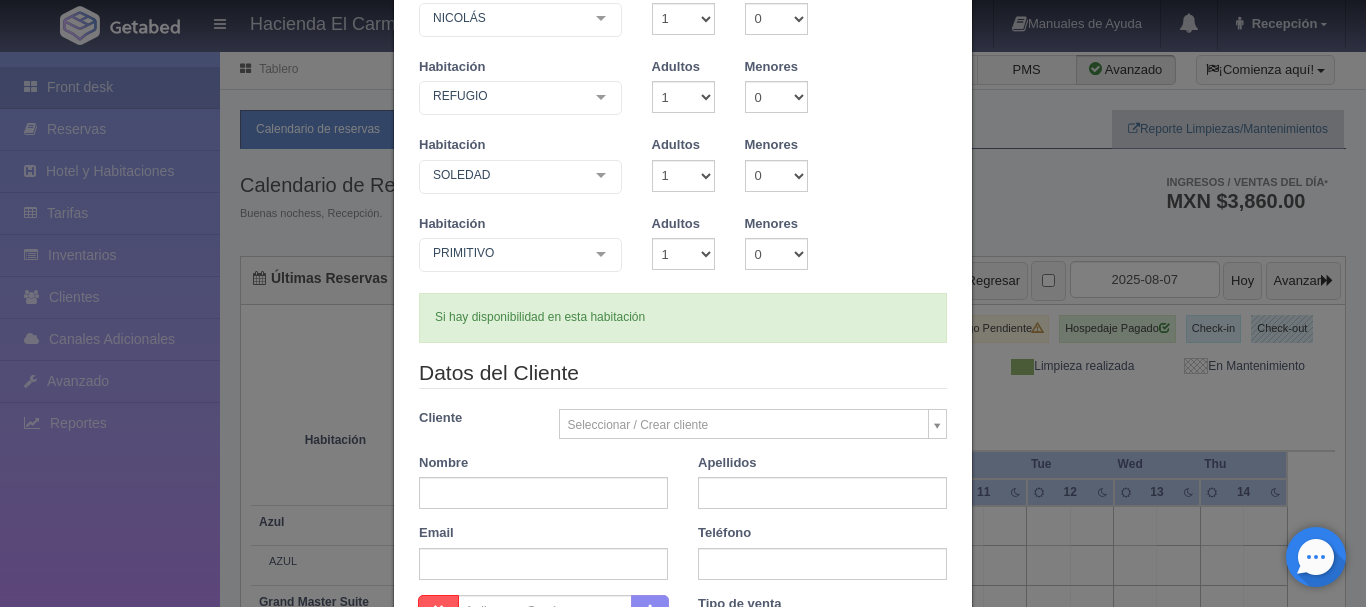 scroll, scrollTop: 360, scrollLeft: 0, axis: vertical 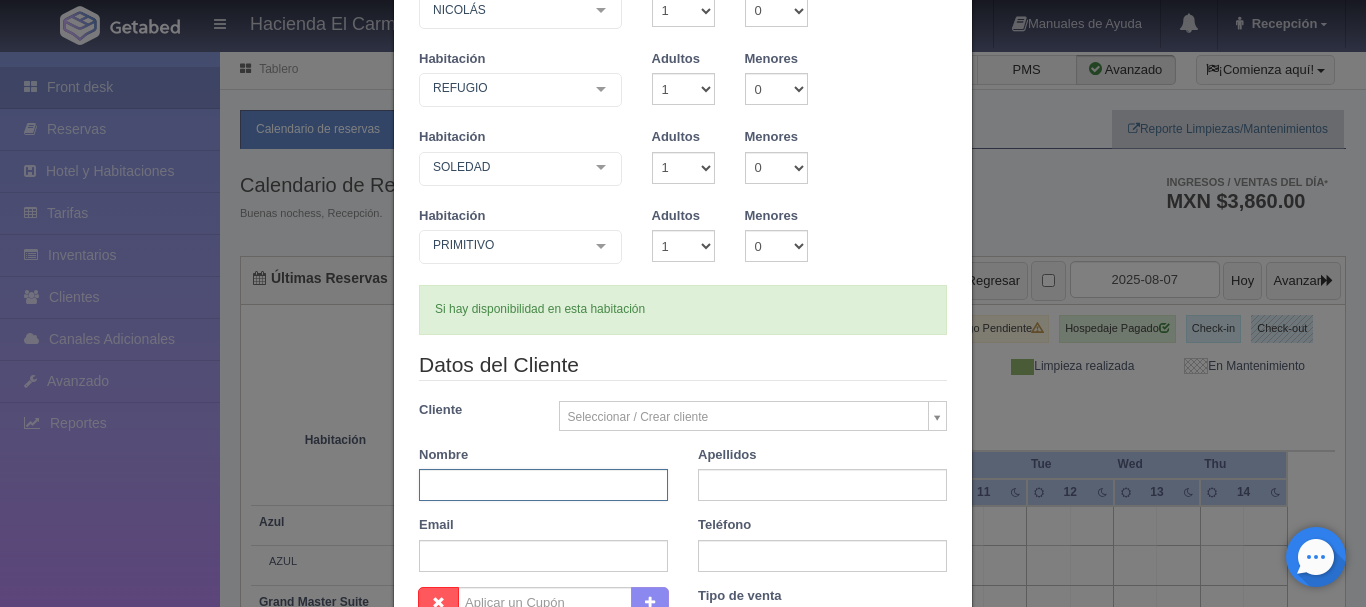 click at bounding box center (543, 485) 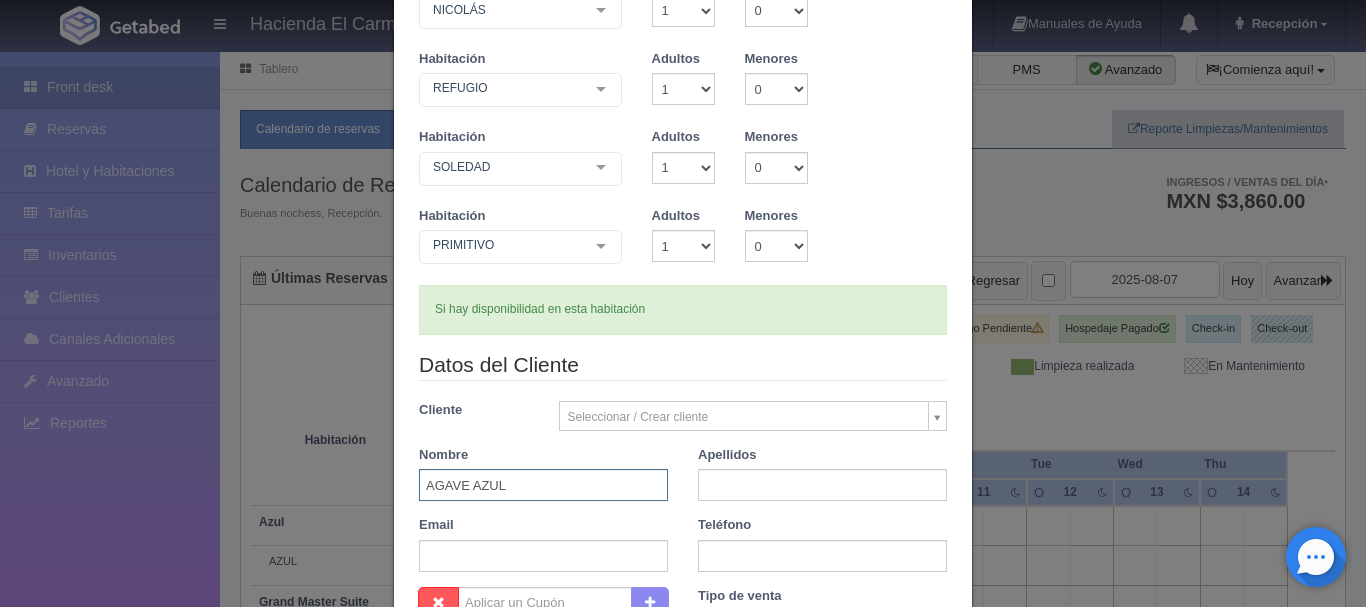 type on "AGAVE AZUL" 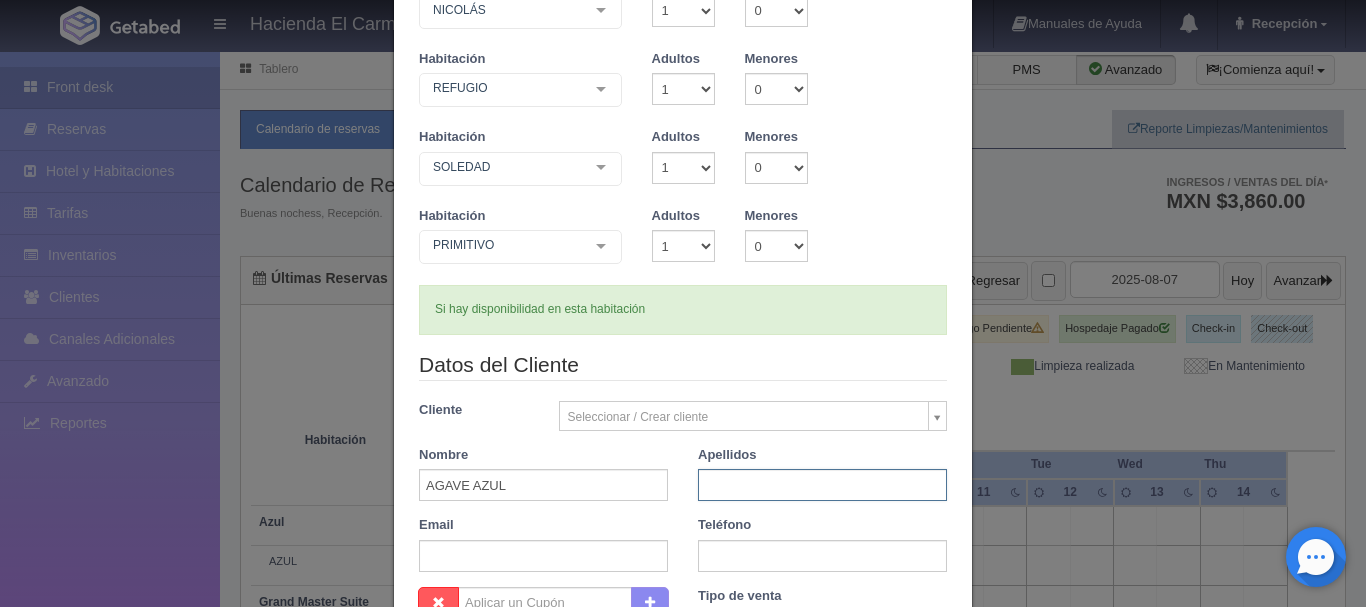 click at bounding box center [822, 485] 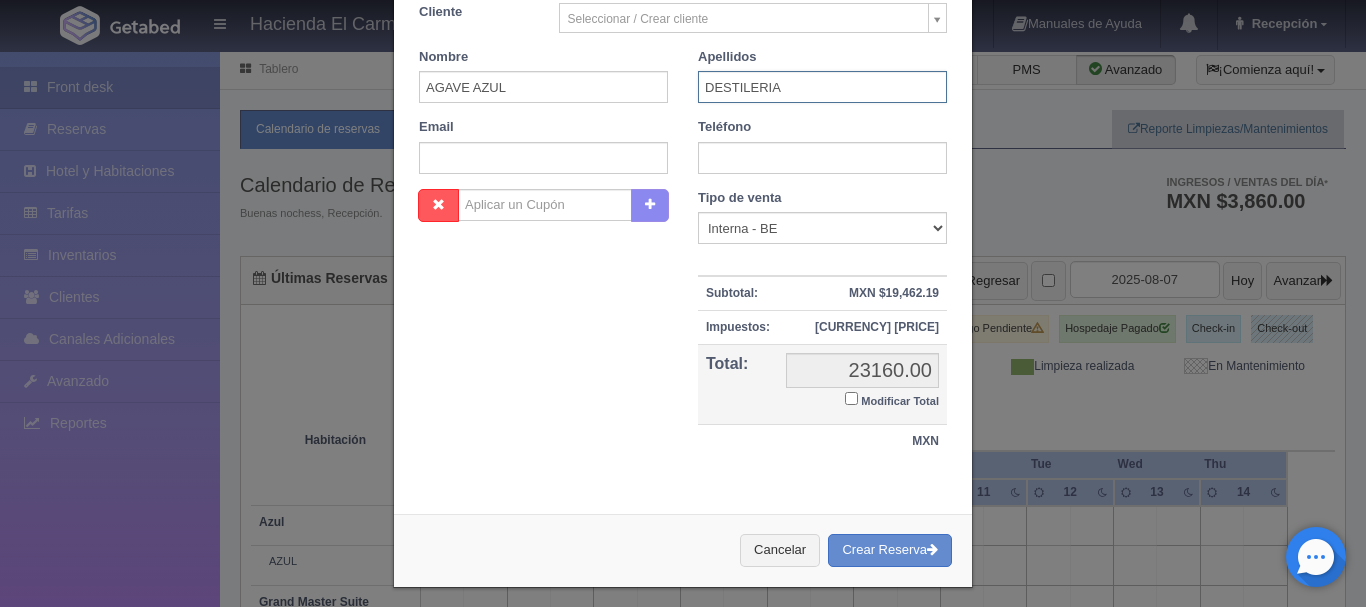 scroll, scrollTop: 769, scrollLeft: 0, axis: vertical 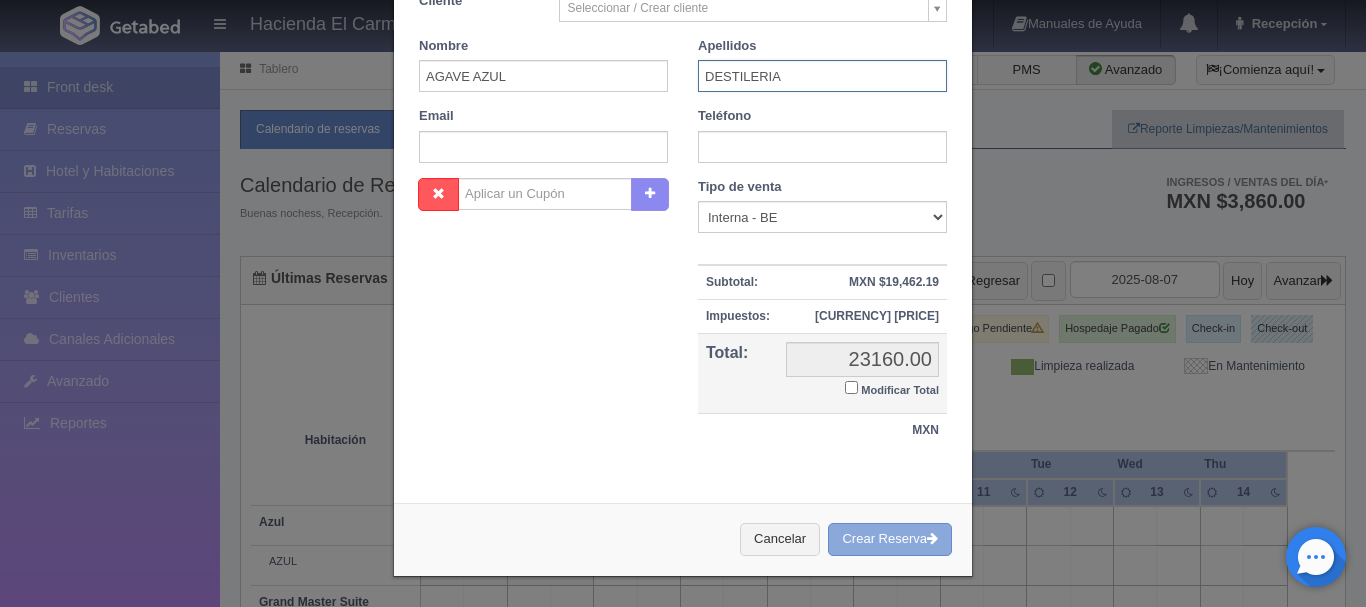 type on "DESTILERIA" 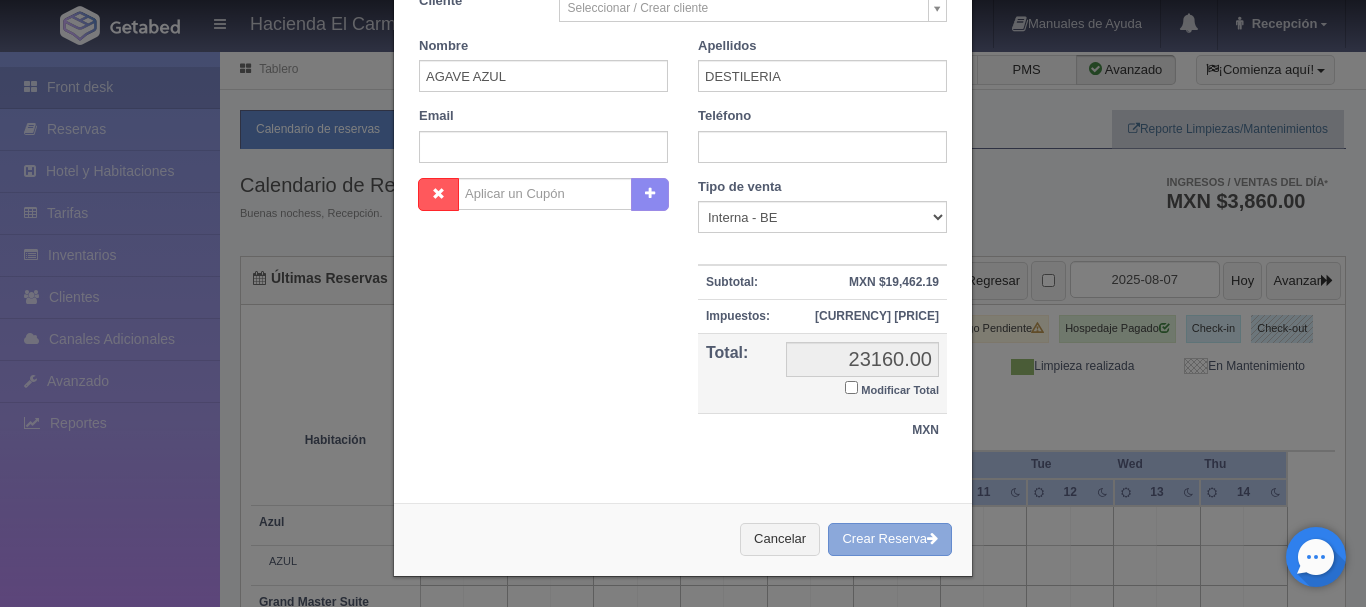 click on "Crear Reserva" at bounding box center (890, 539) 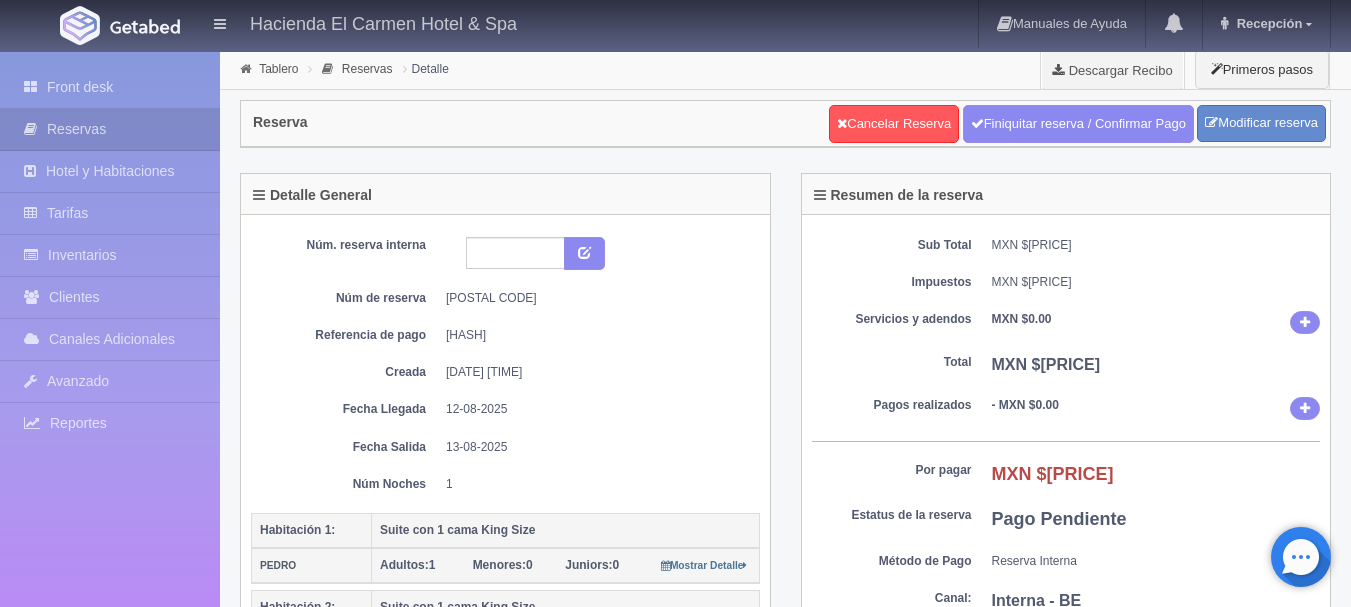 scroll, scrollTop: 0, scrollLeft: 0, axis: both 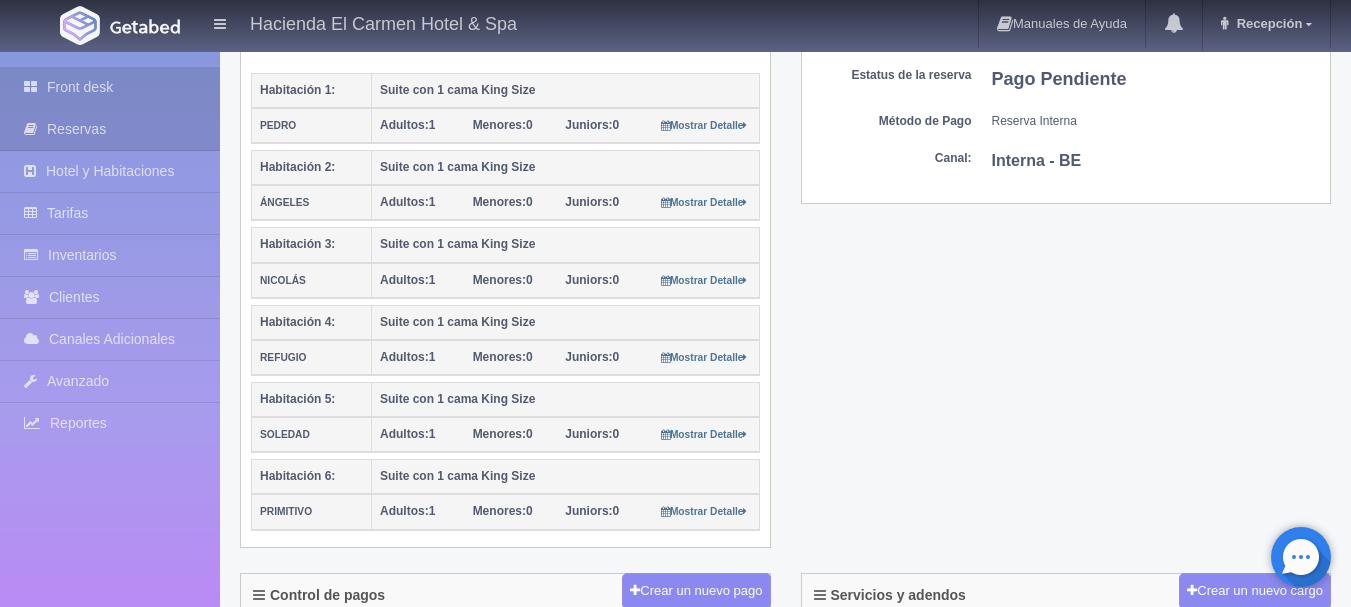 click on "Front desk" at bounding box center (110, 87) 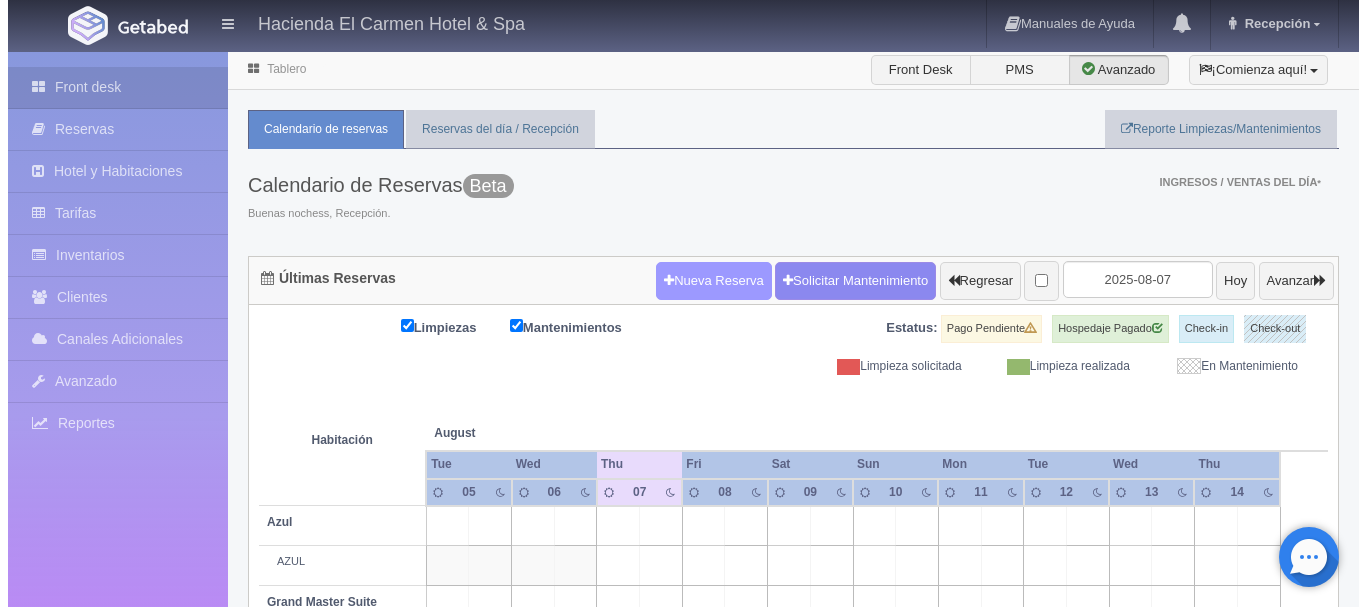 scroll, scrollTop: 0, scrollLeft: 0, axis: both 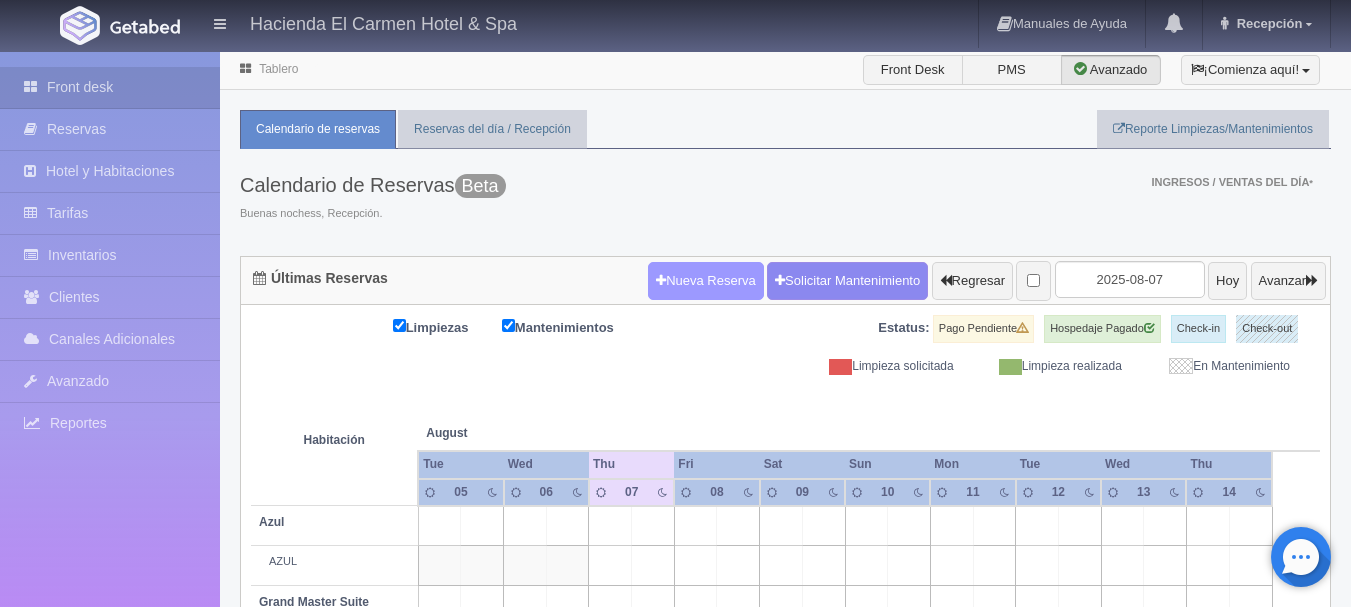 click on "Nueva Reserva" at bounding box center [706, 281] 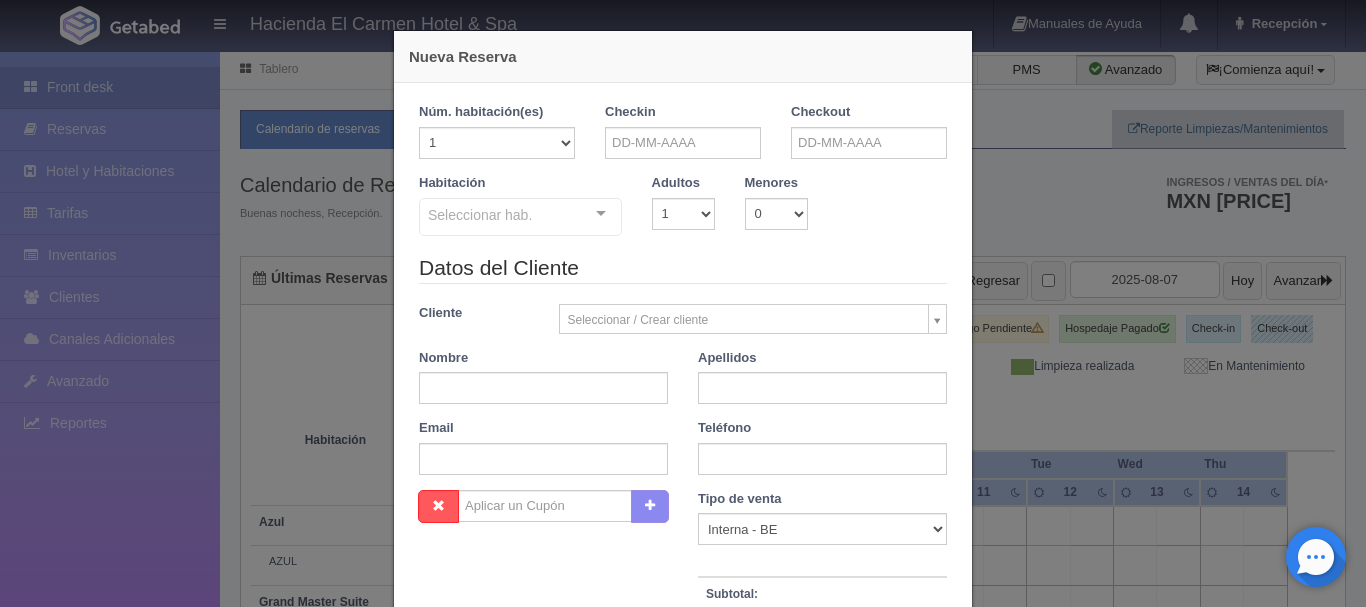 checkbox on "false" 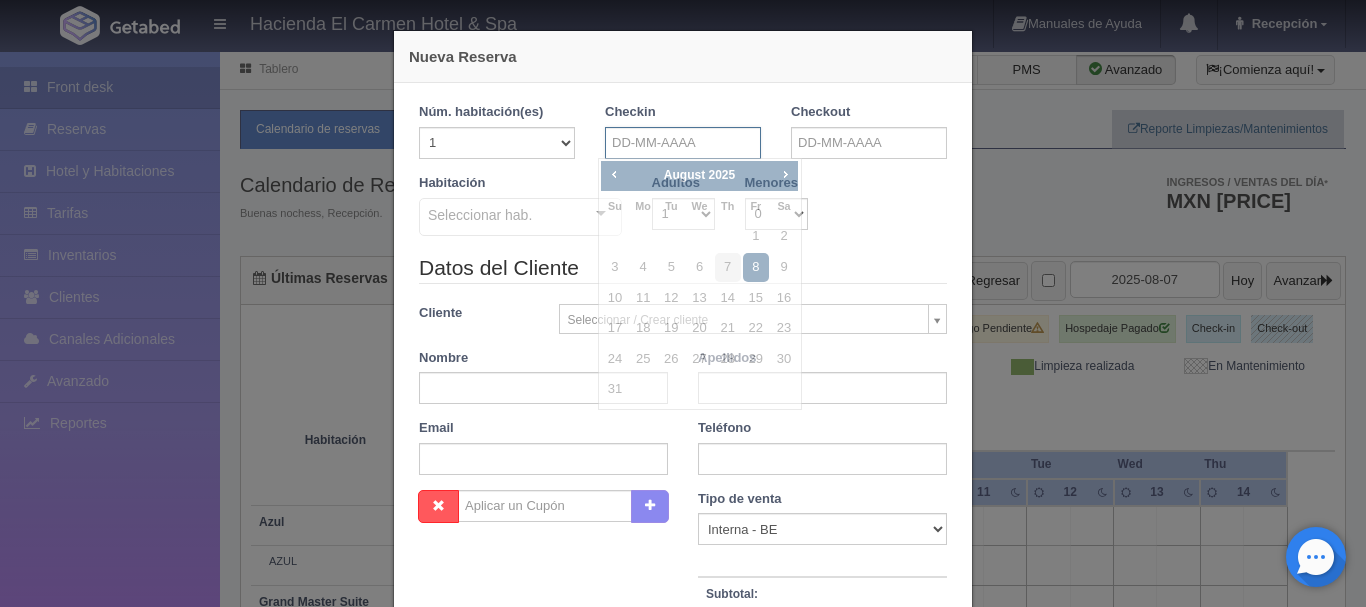 click at bounding box center (683, 143) 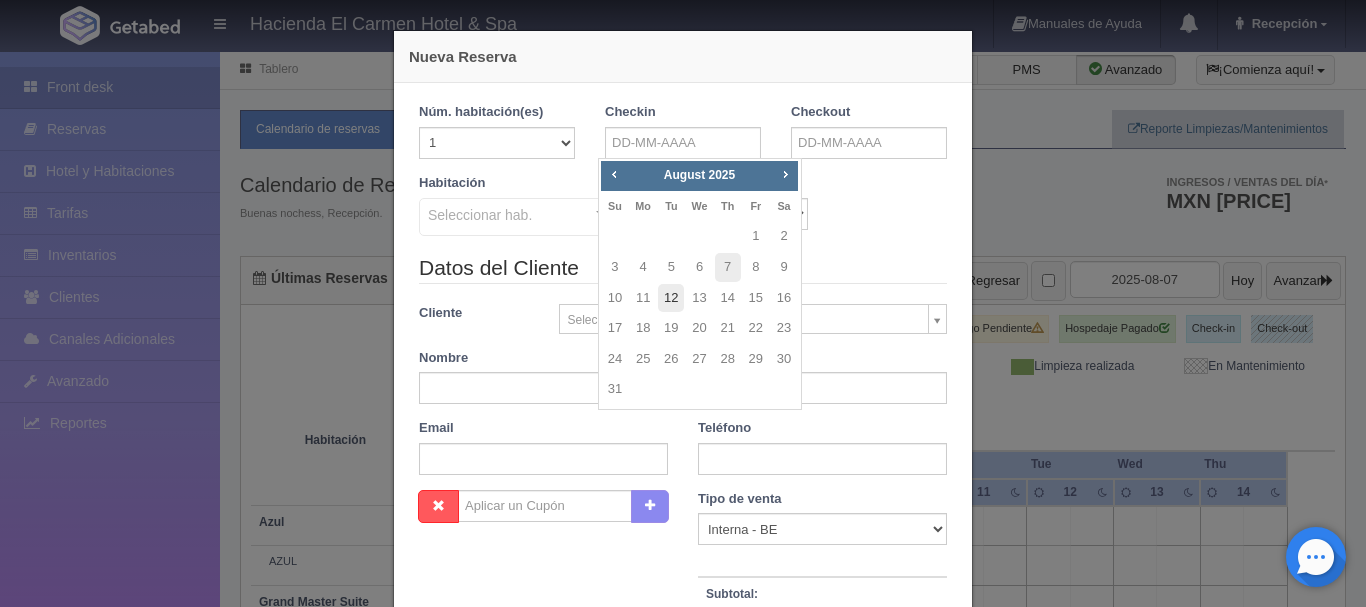 click on "12" at bounding box center (671, 298) 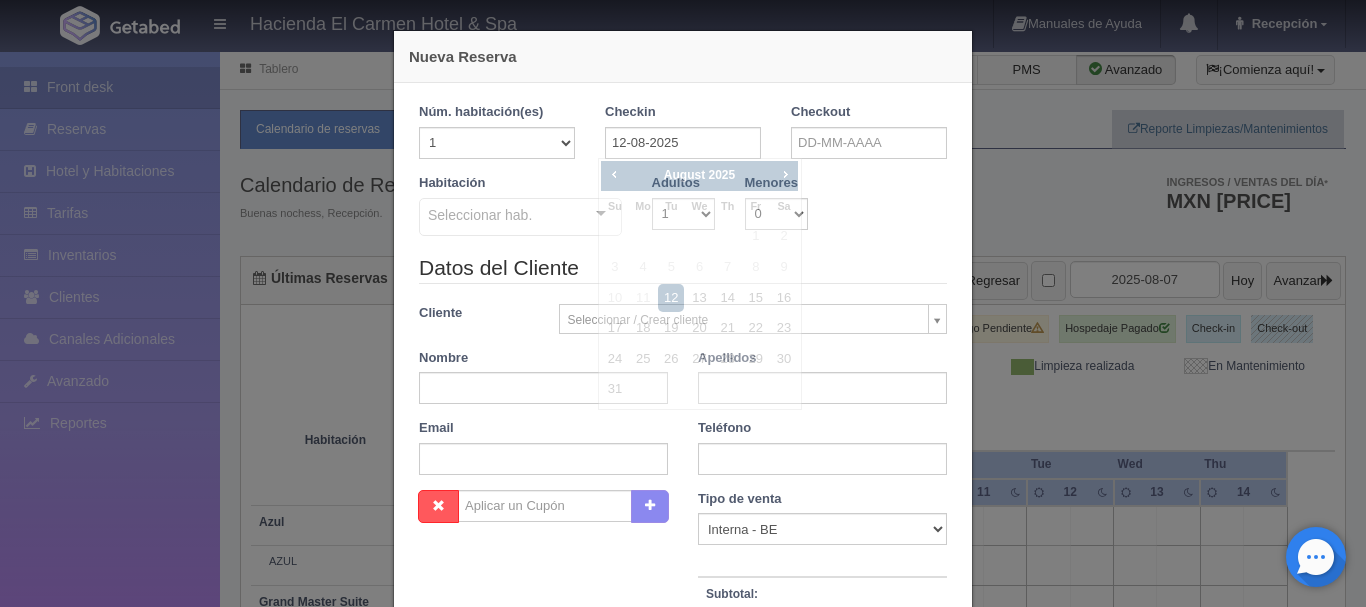 checkbox on "false" 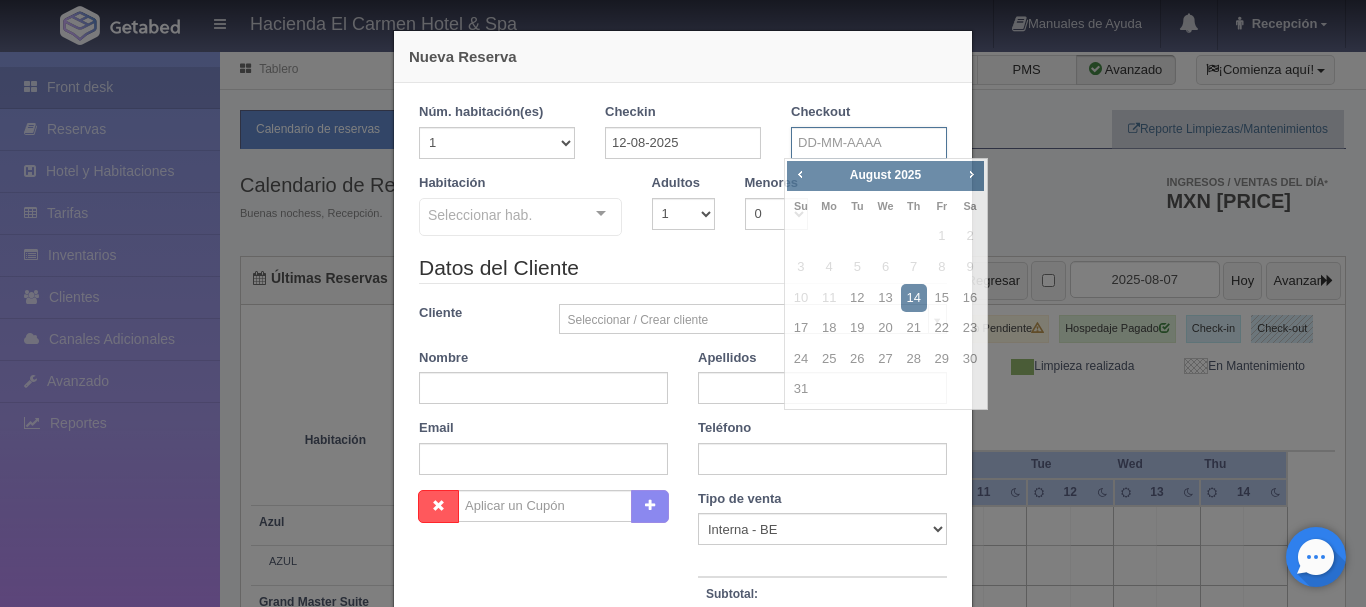 click at bounding box center [869, 143] 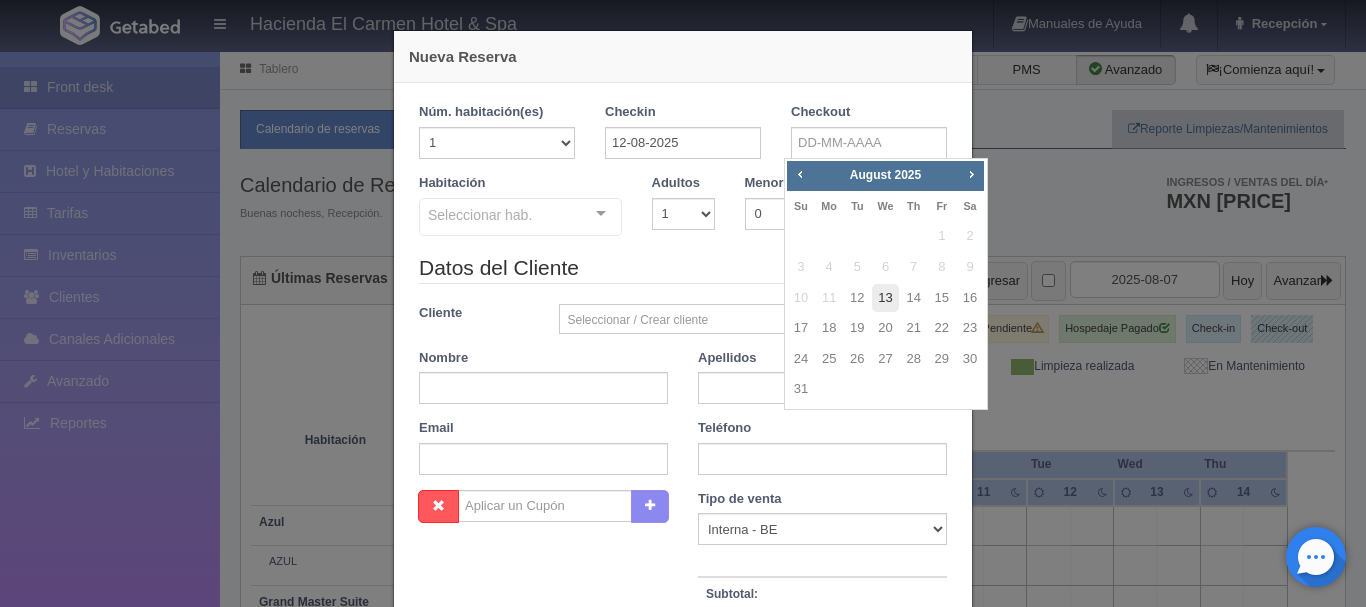 click on "13" at bounding box center (885, 298) 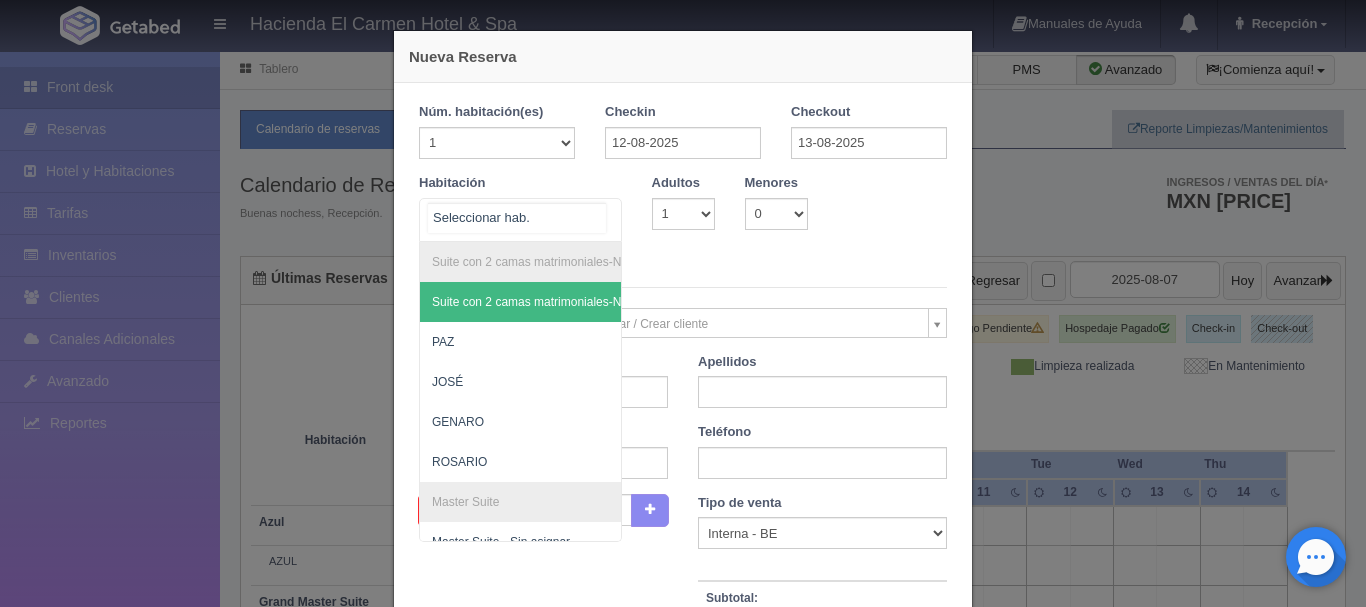 click on "Suite con 2 camas matrimoniales-No apta para menores Suite con 2 camas matrimoniales-No apta para menores - Sin asignar   PAZ   JOSÉ   GENARO   ROSARIO     Master Suite Master Suite - Sin asignar   LAURA   PABLO   MARTHA   BENIGNO   JOAQUÍN   GUADALUPE     Grand Master Suite Grand Master Suite - Sin asignar   GABRIEL   PORFIRIO   LA PATRONA     Azul Azul - Sin asignar   AZUL     Taberna Taberna - Sin asignar   TABERNA     Suite con 1 cama King Size Suite con 1 cama King Size - Sin asignar   MANUEL   MARÍA   HUMBERTO     Suite con 2 Camas matrimoniales, apta para menores Suite con 2 Camas matrimoniales, apta para menores - Sin asignar   CELSO   CAMILO   EMILIA   MERCEDES   CANDELARIA     No elements found. Consider changing the search query.   List is empty." at bounding box center [520, 220] 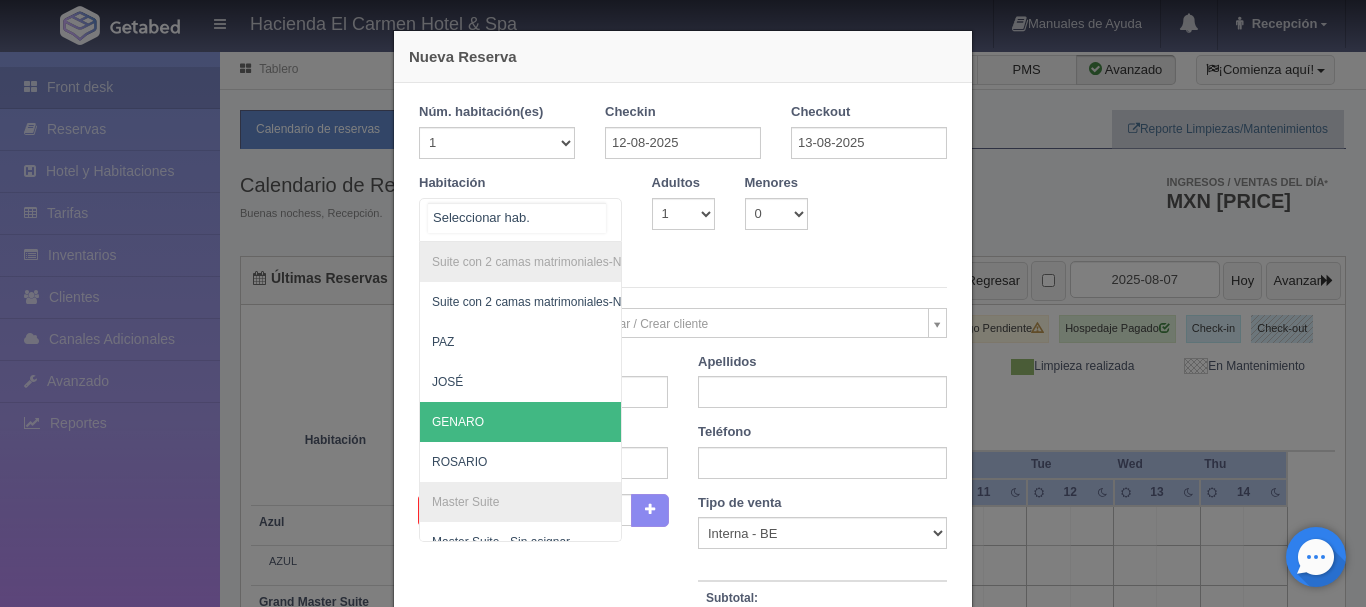 click on "GENARO" at bounding box center [617, 422] 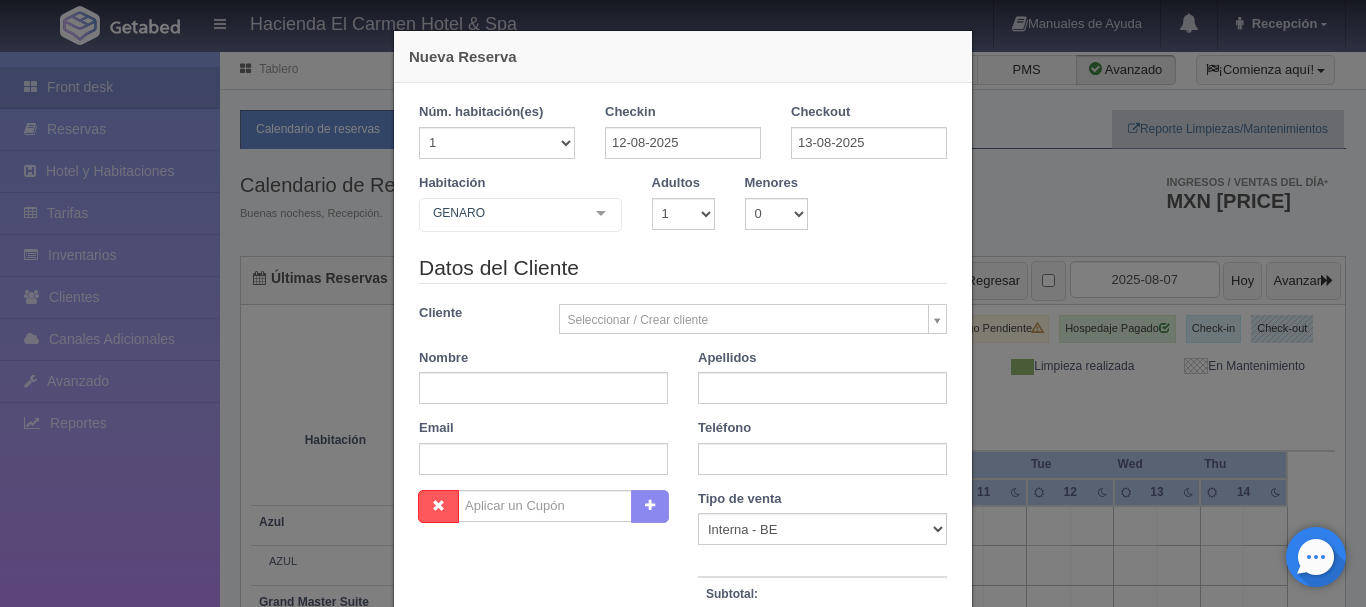 checkbox on "false" 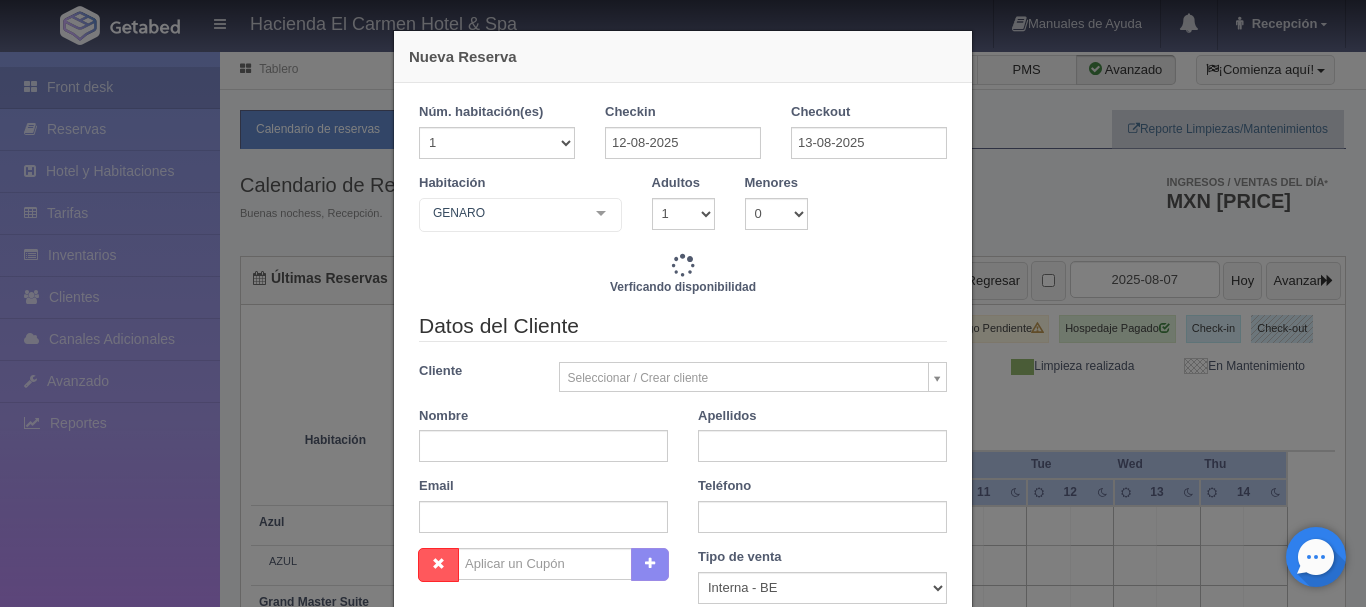 type on "3860.00" 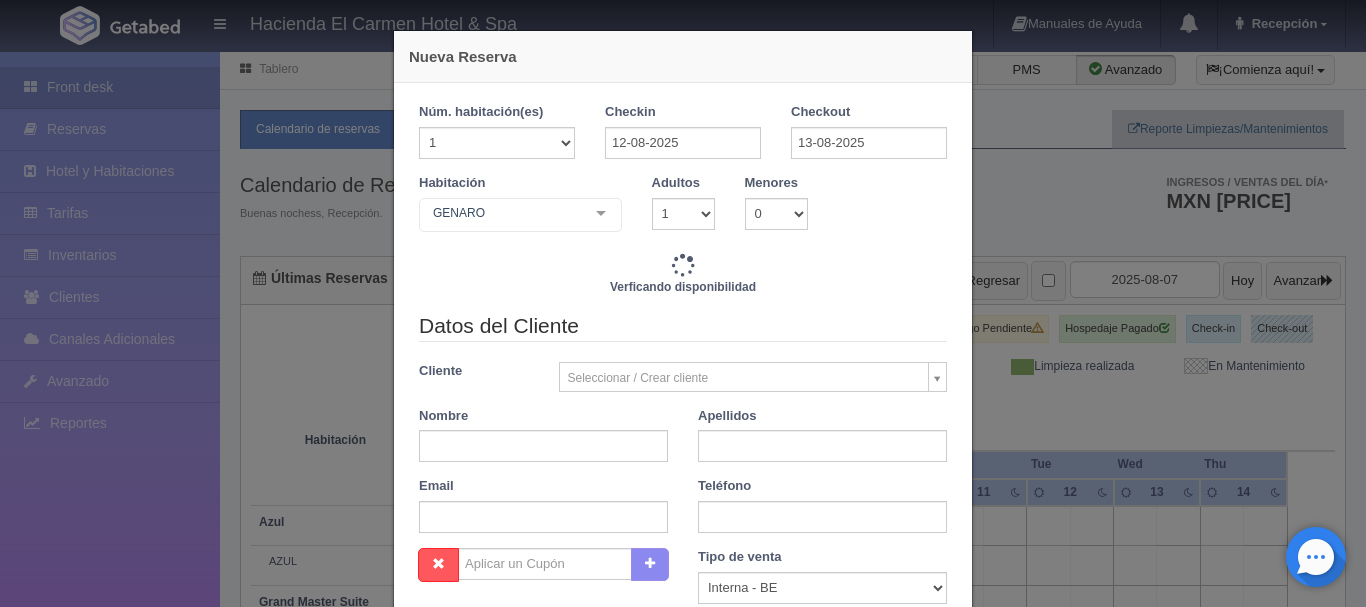 checkbox on "false" 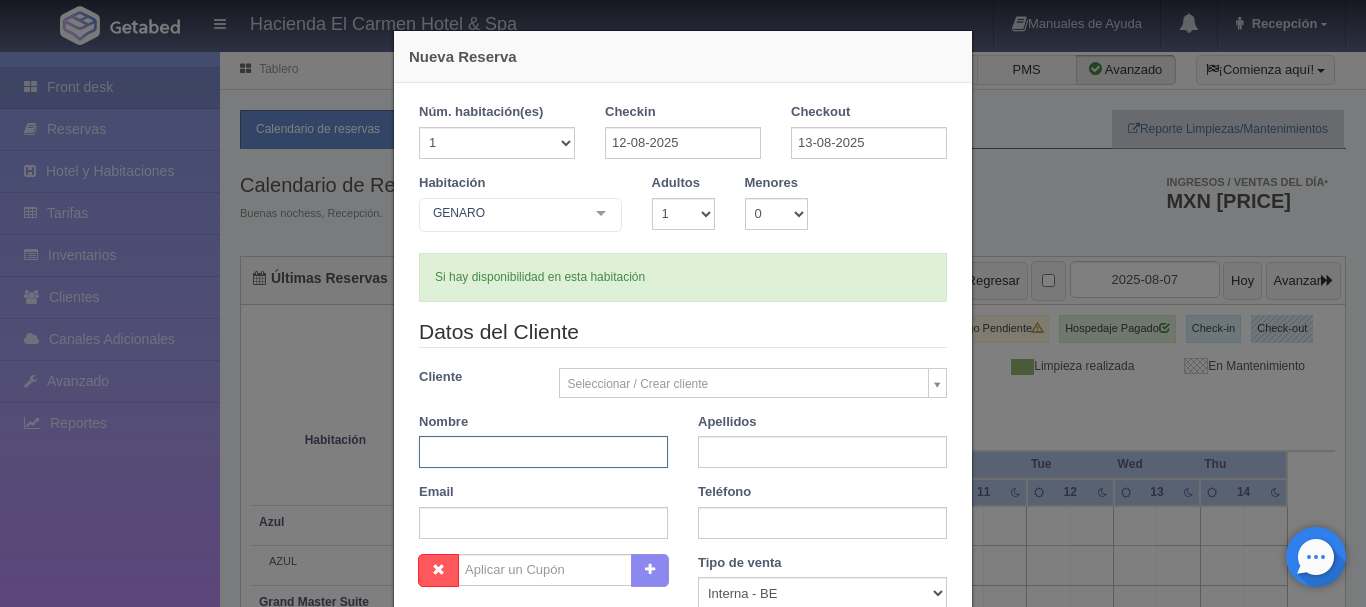 click at bounding box center (543, 452) 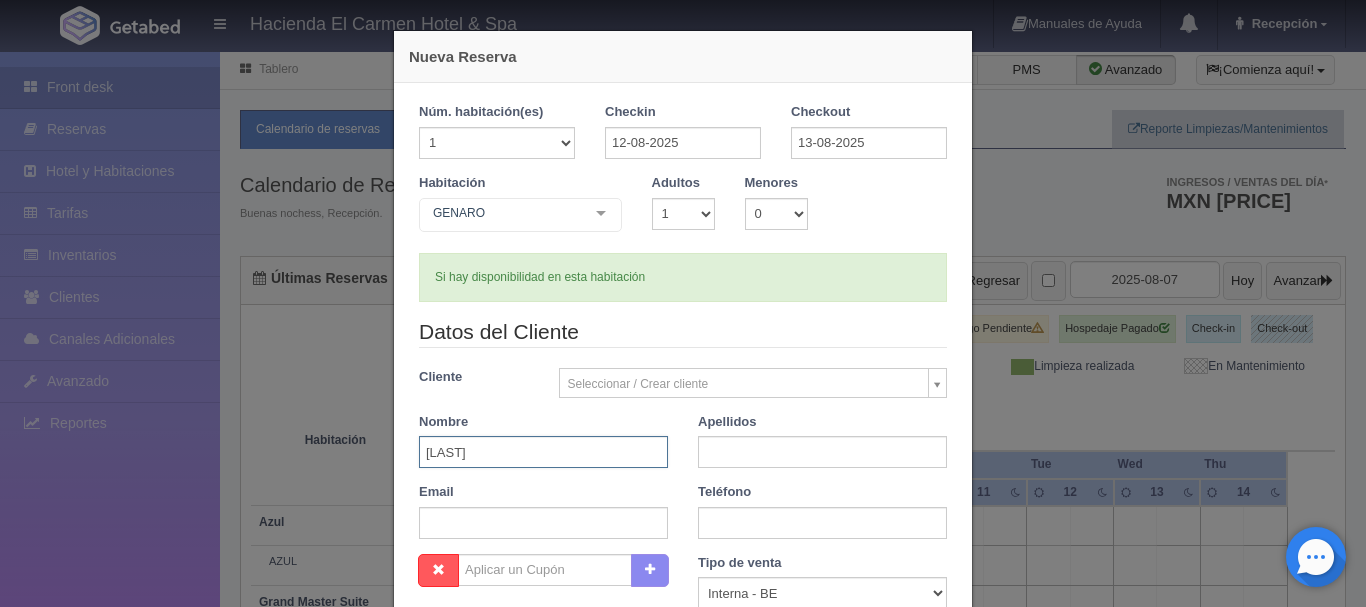 type on "AGAVE AZUL" 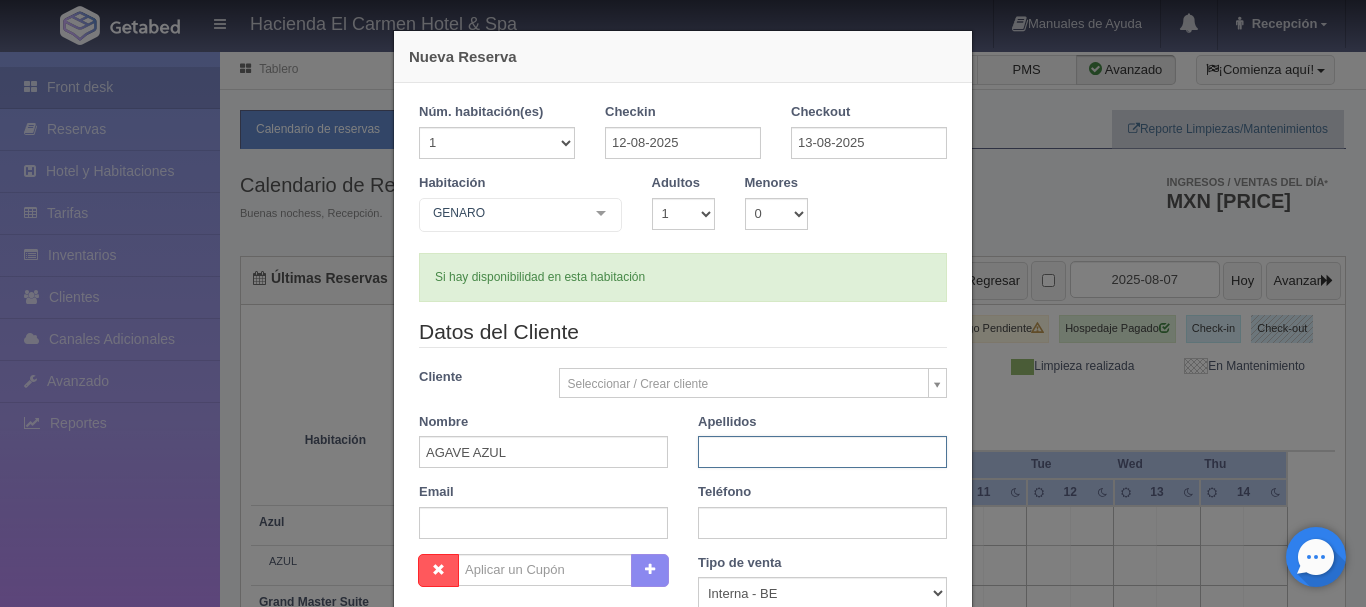 click at bounding box center (822, 452) 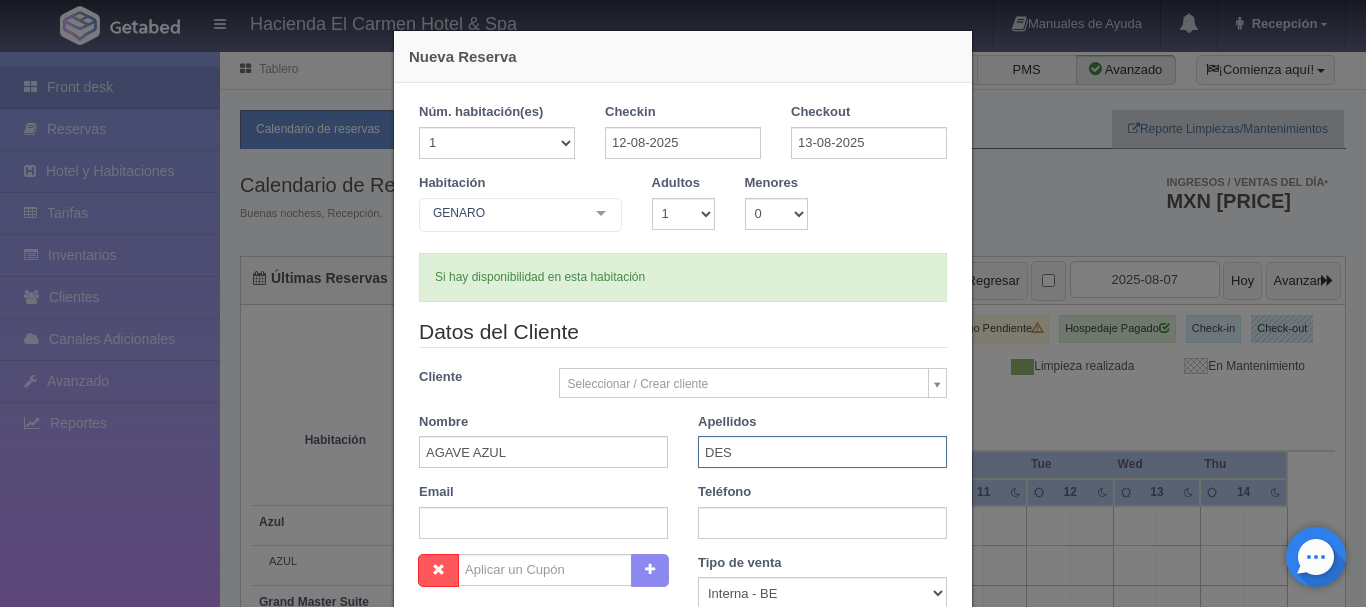 type on "DESTILERIA" 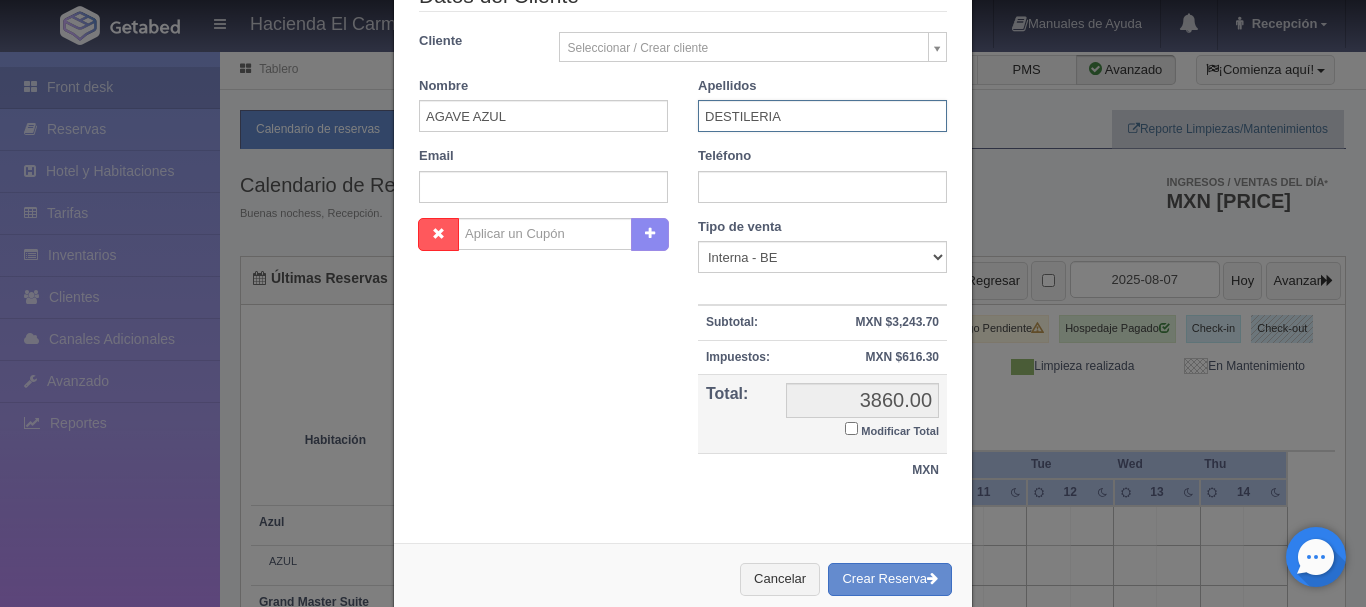 scroll, scrollTop: 355, scrollLeft: 0, axis: vertical 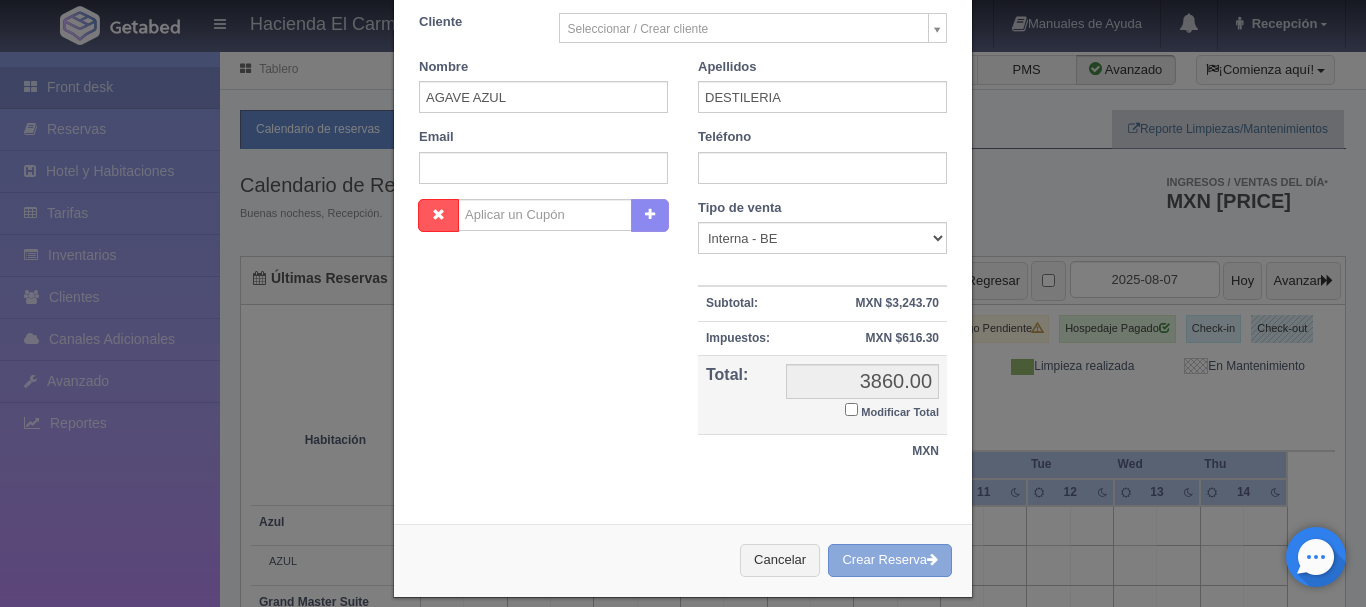 click on "Crear Reserva" at bounding box center (890, 560) 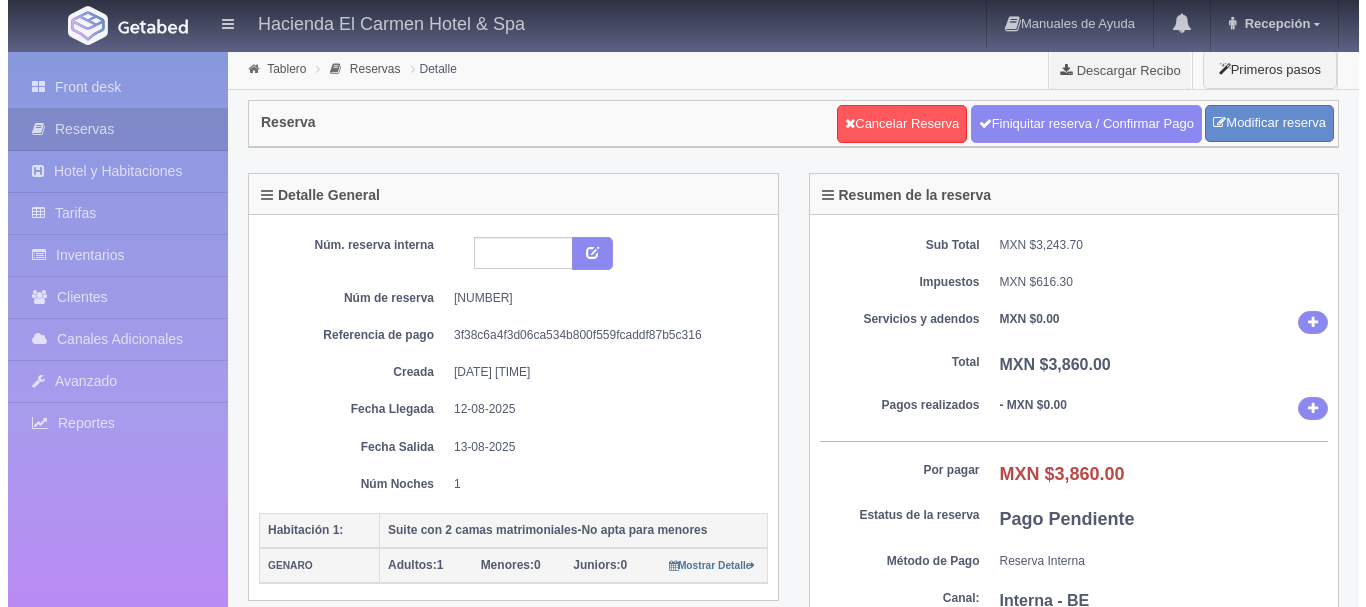 scroll, scrollTop: 0, scrollLeft: 0, axis: both 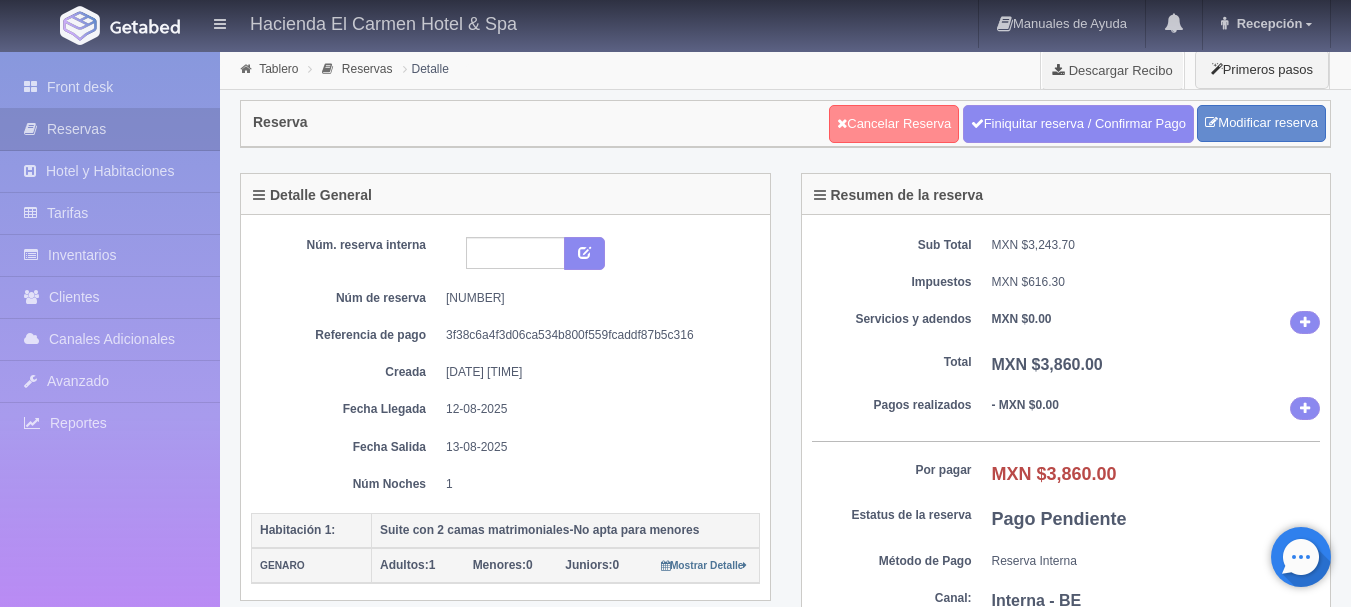click on "Cancelar Reserva" at bounding box center [894, 124] 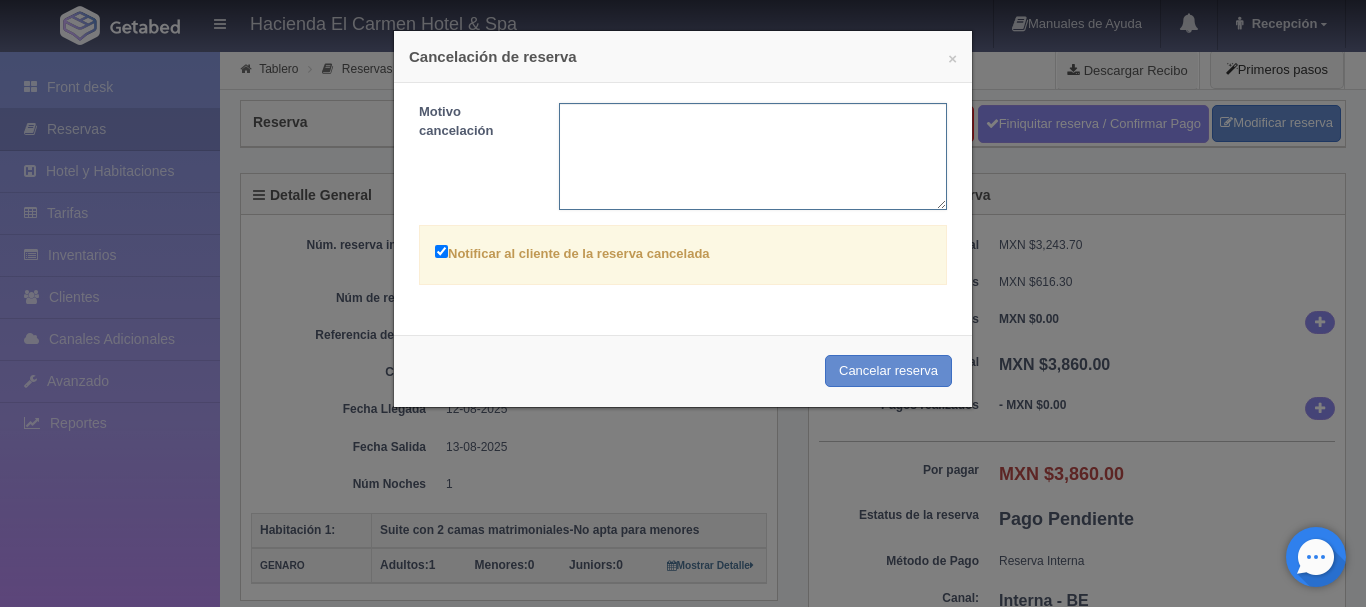click at bounding box center [753, 156] 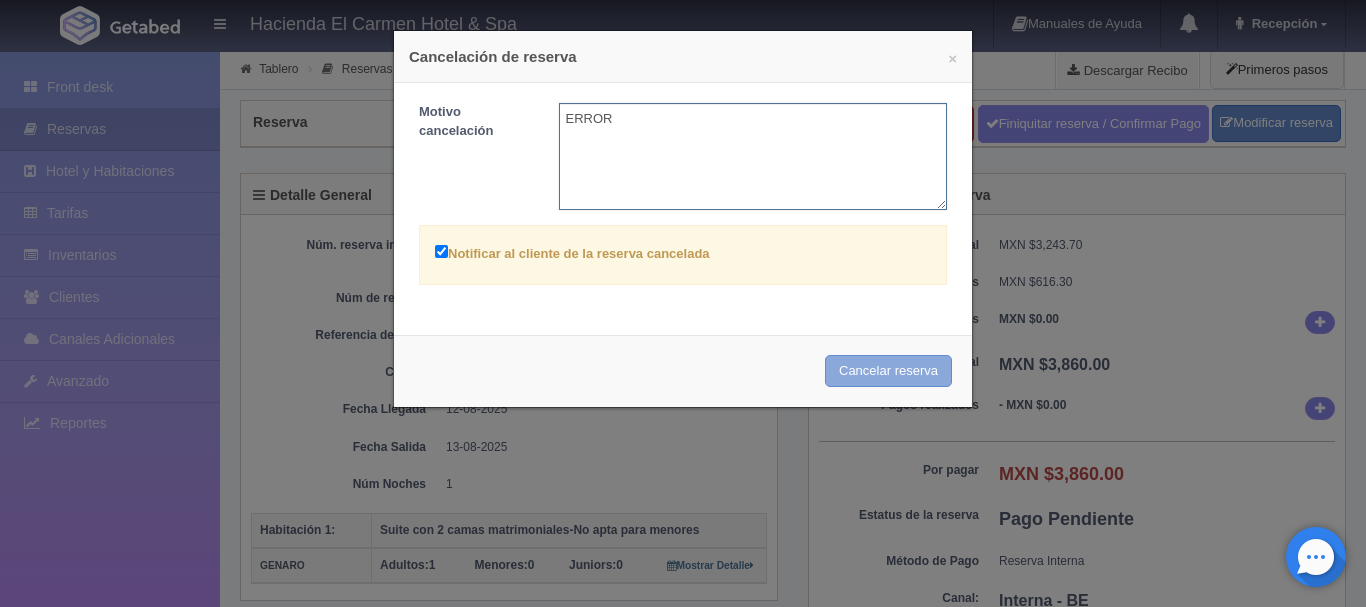 type on "ERROR" 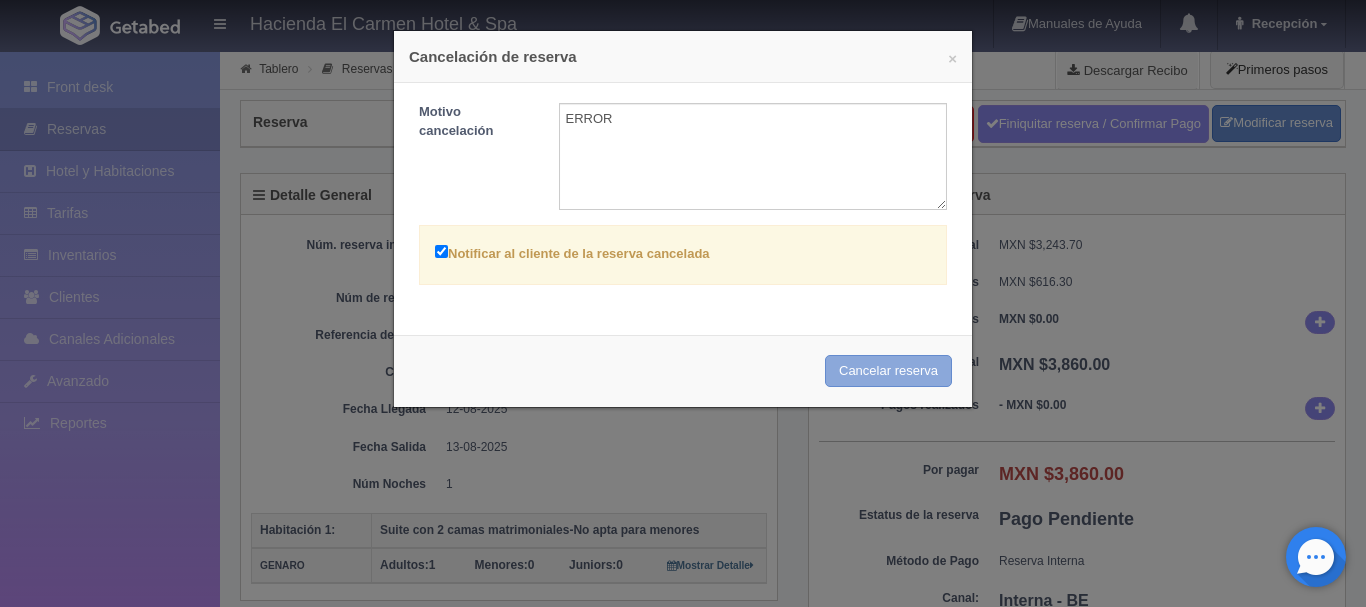 click on "Cancelar reserva" at bounding box center [888, 371] 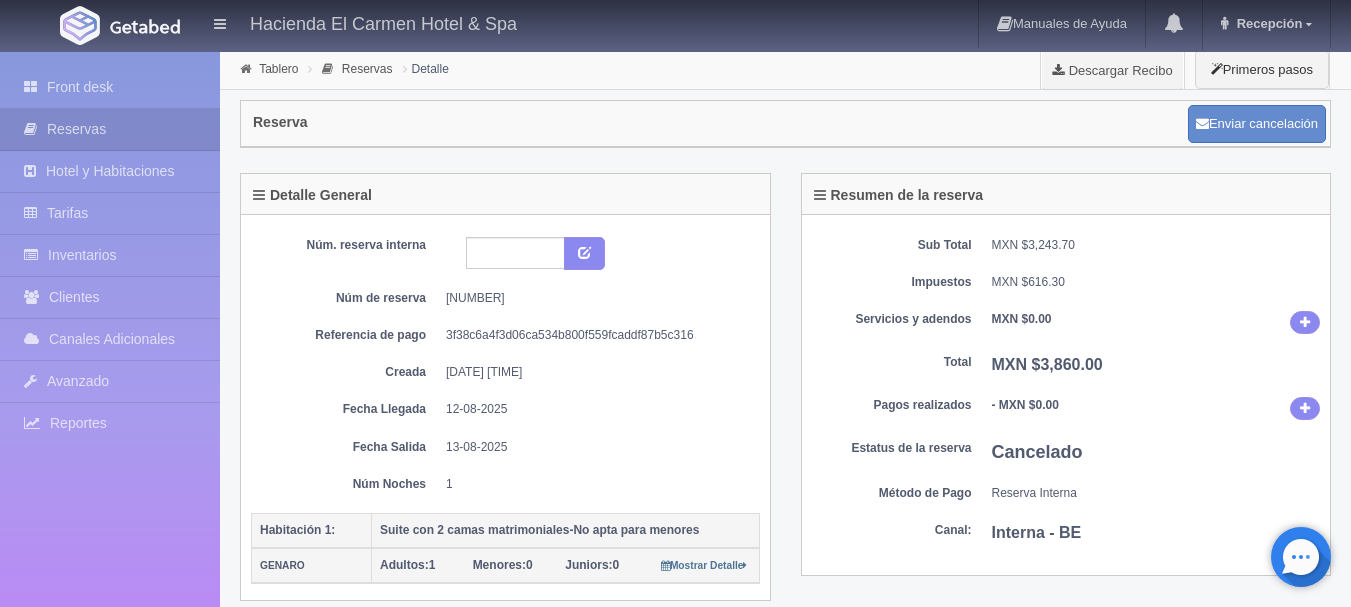 scroll, scrollTop: 0, scrollLeft: 0, axis: both 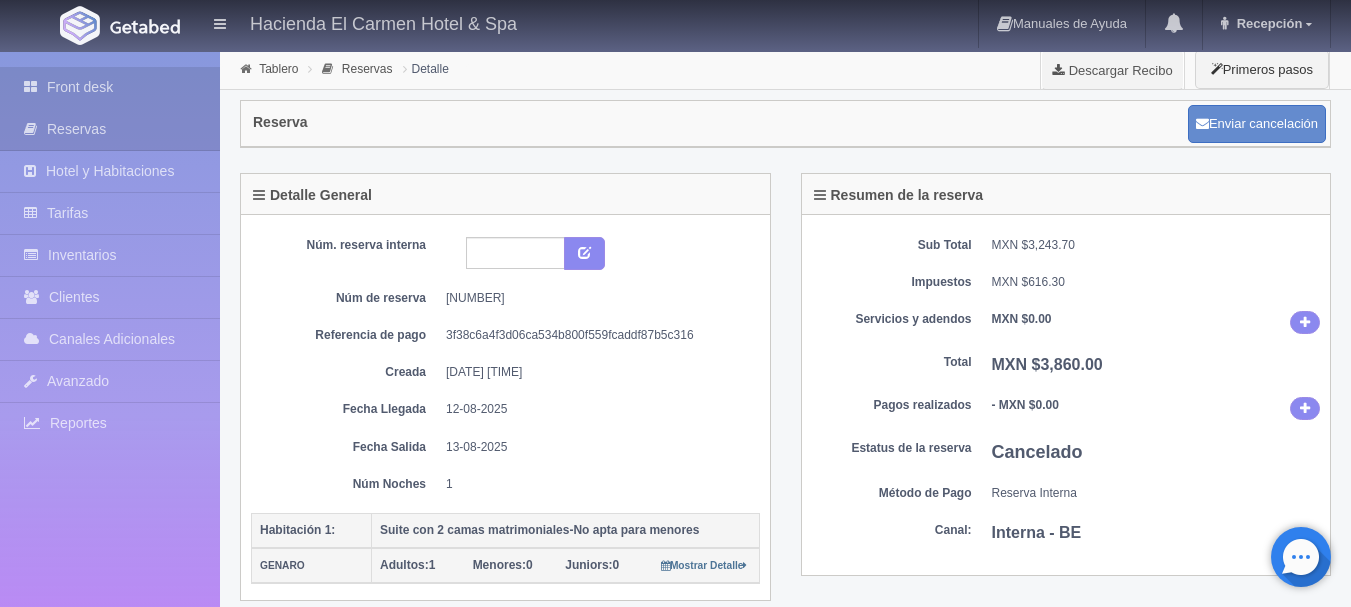 click on "Front desk" at bounding box center [110, 87] 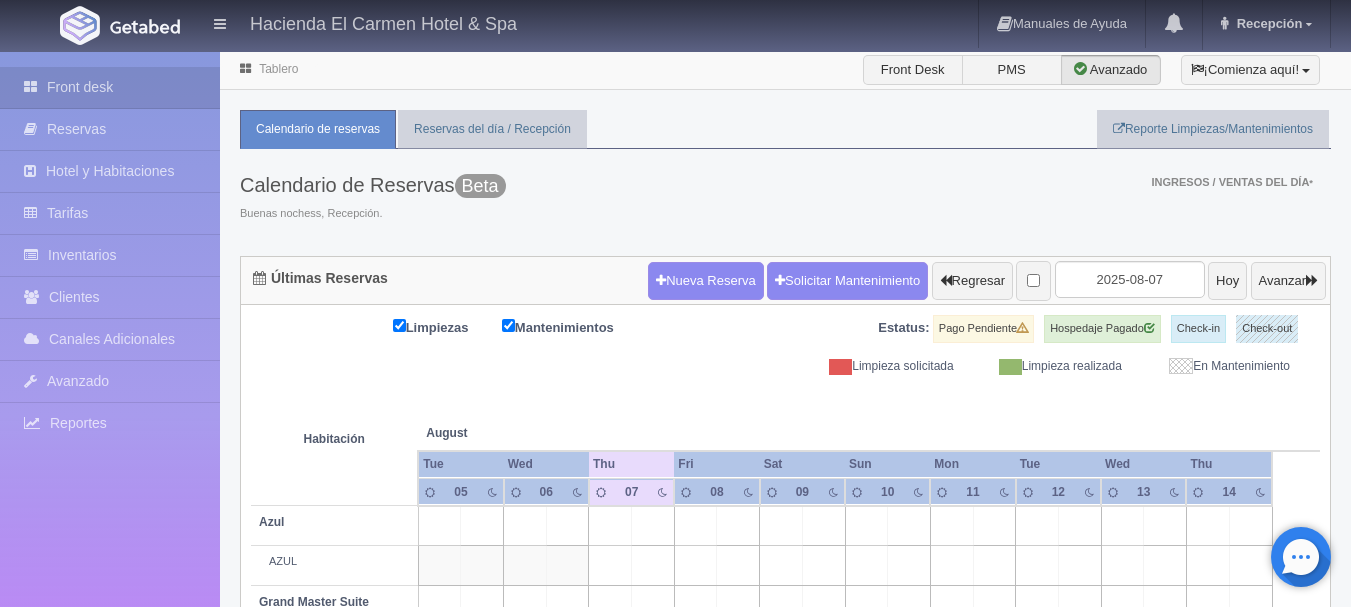 scroll, scrollTop: 0, scrollLeft: 0, axis: both 